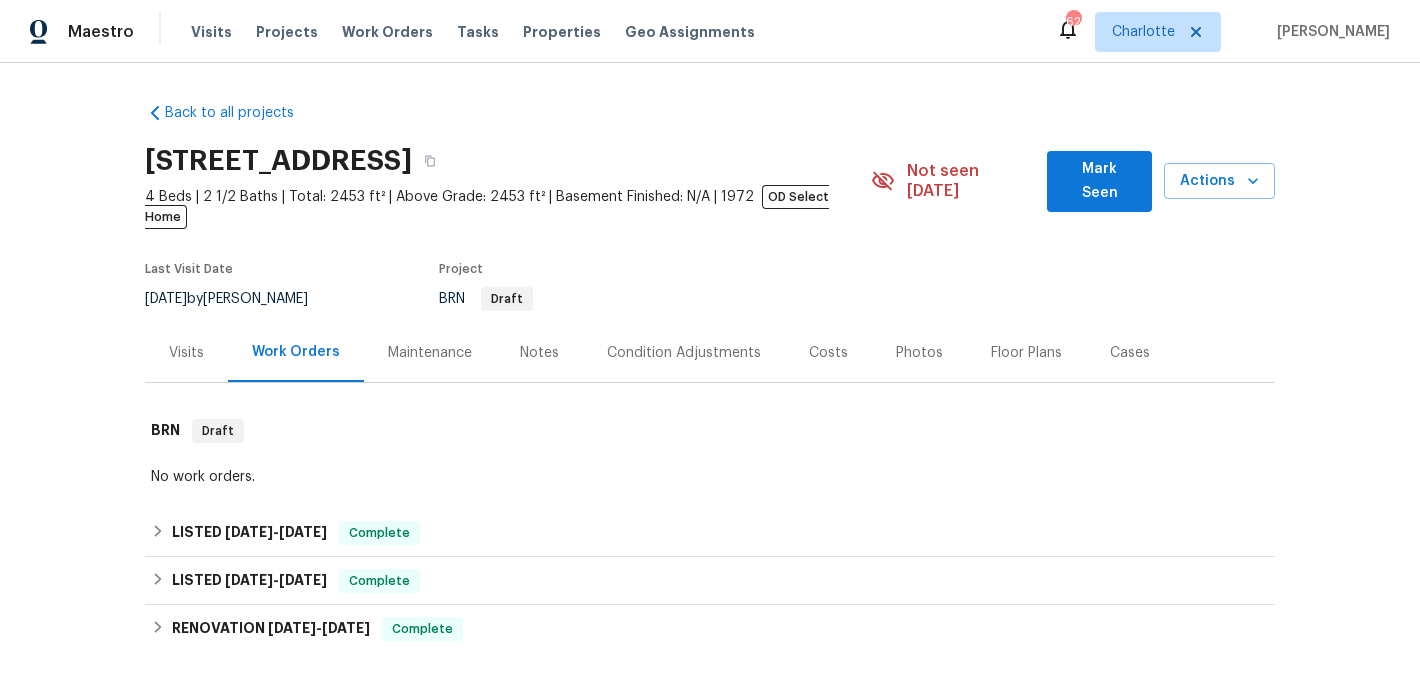 scroll, scrollTop: 0, scrollLeft: 0, axis: both 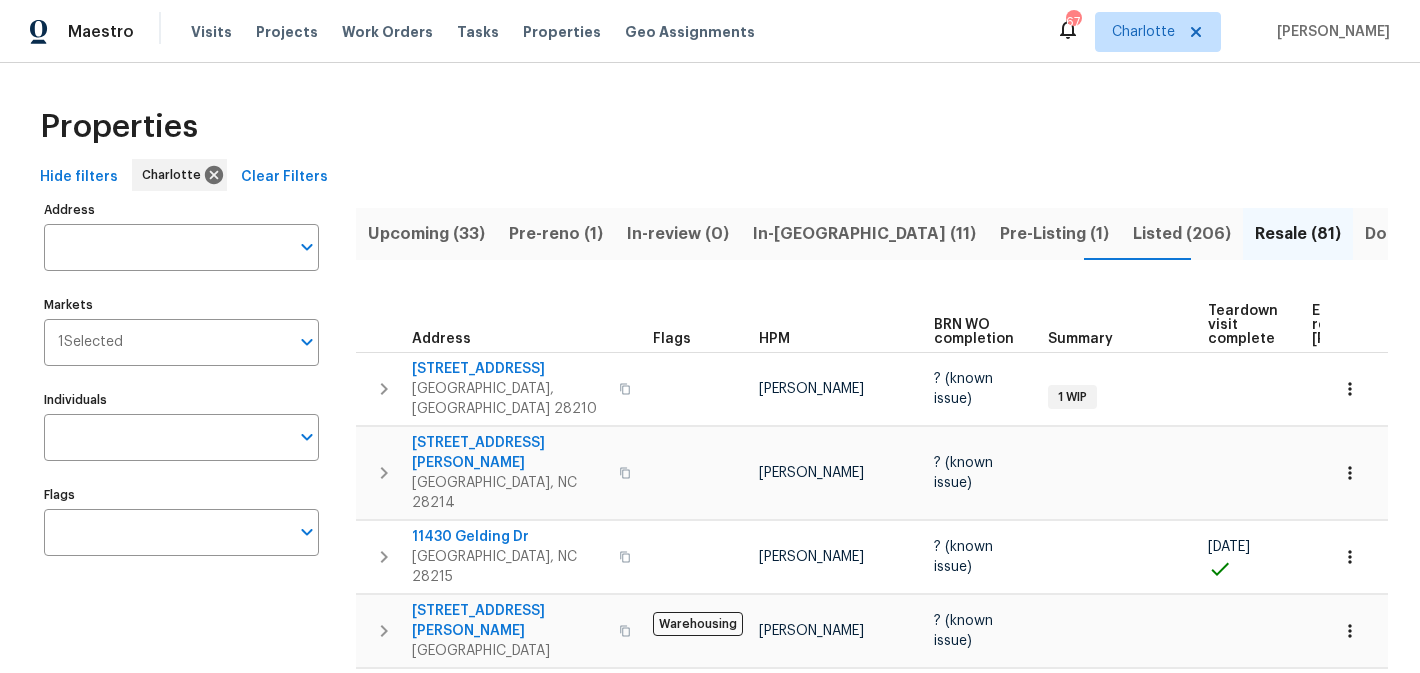 click on "Address Address Markets 1  Selected Markets Individuals Individuals Flags Flags" at bounding box center [194, 530] 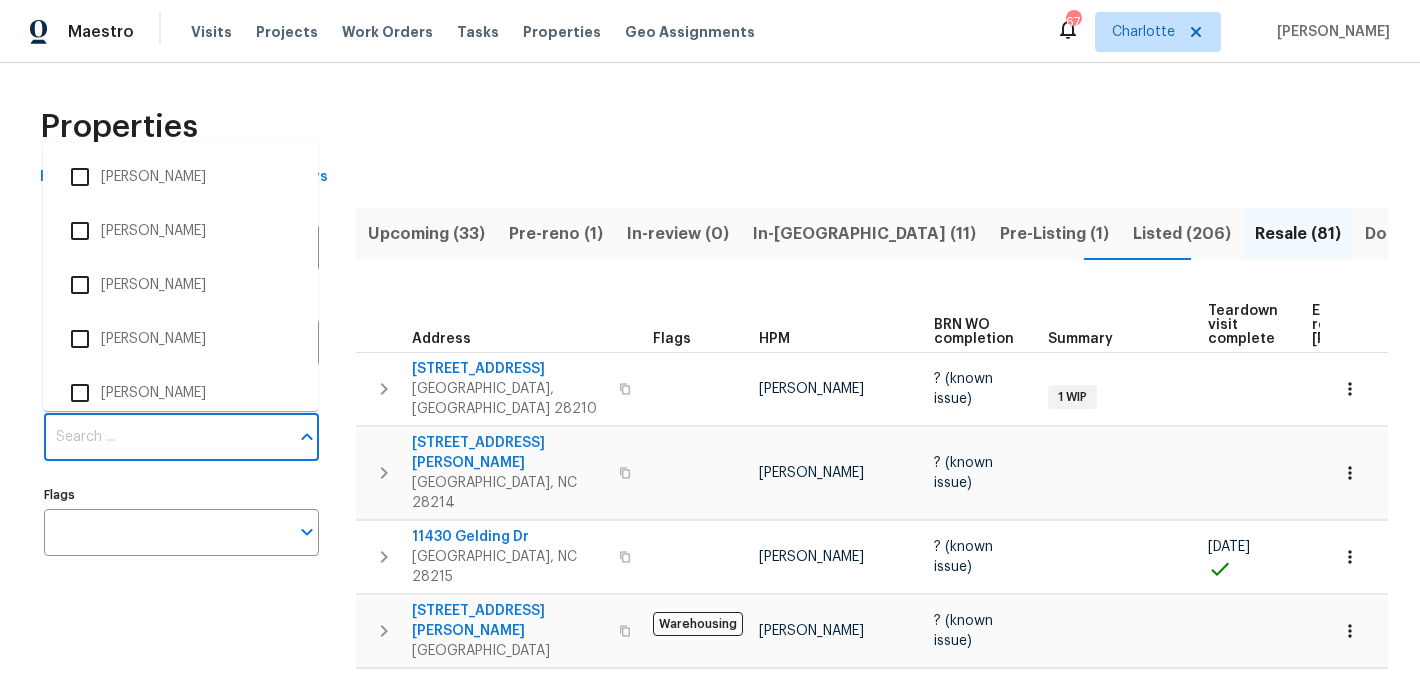 click on "Individuals" at bounding box center [166, 437] 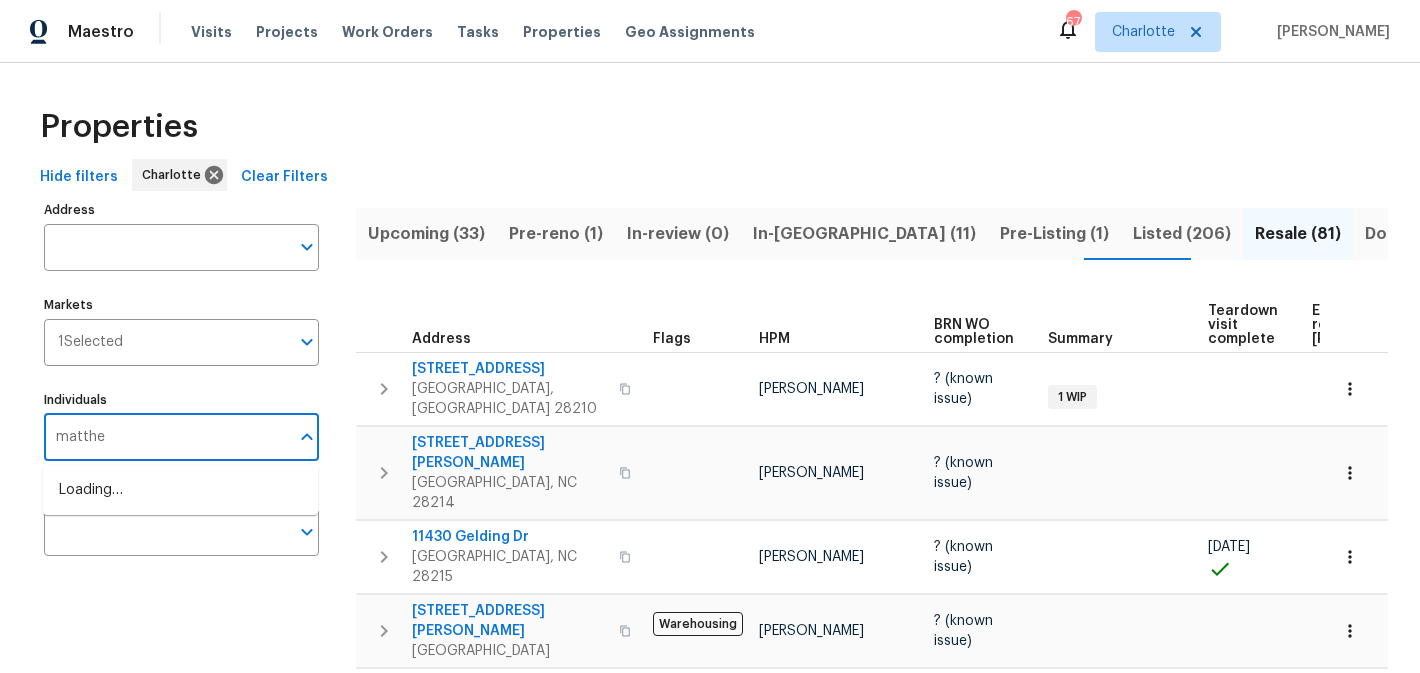 type on "matthew" 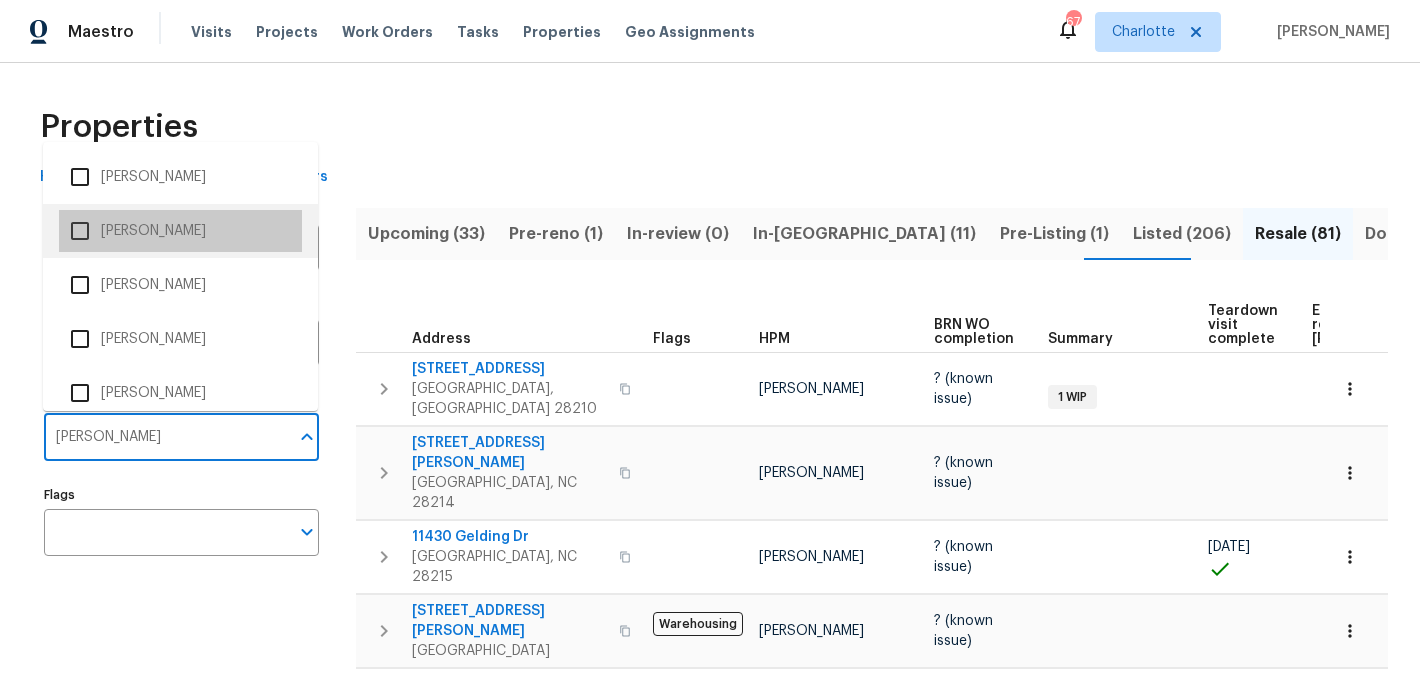 click on "[PERSON_NAME]" at bounding box center (180, 231) 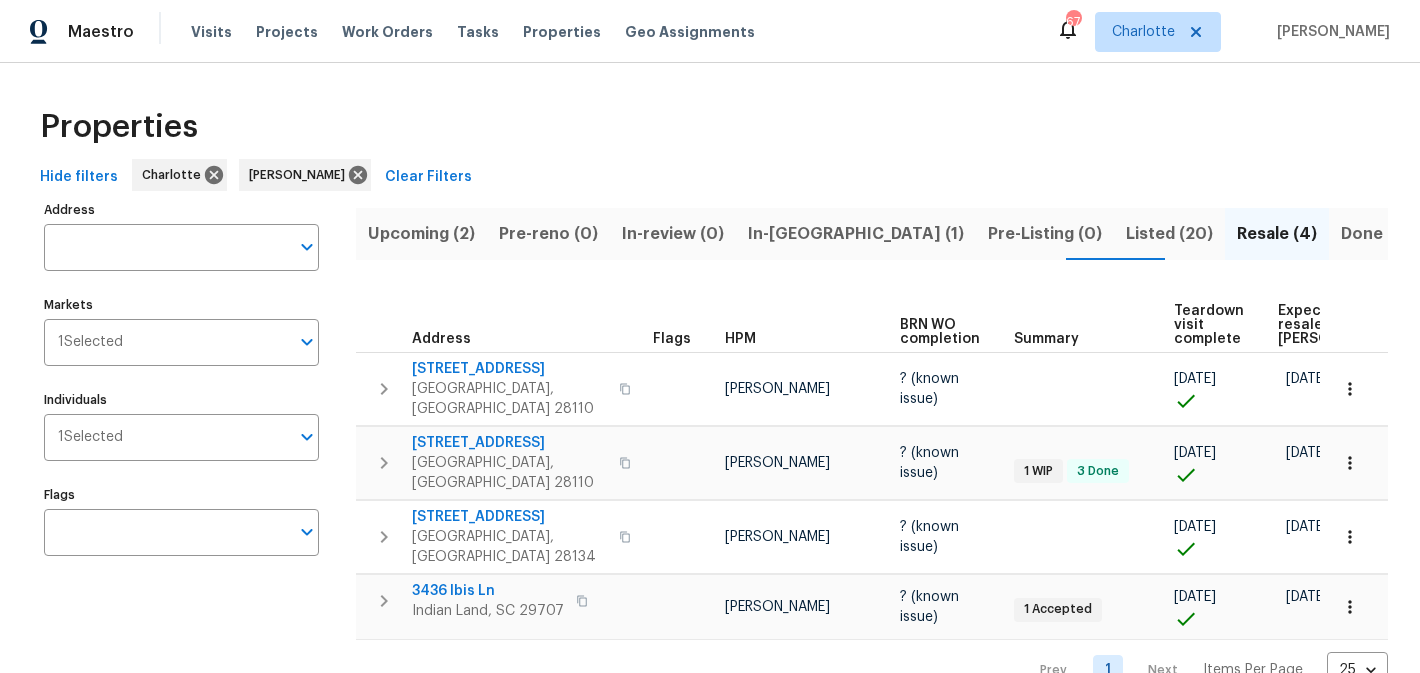 click on "Upcoming (2)" at bounding box center (421, 234) 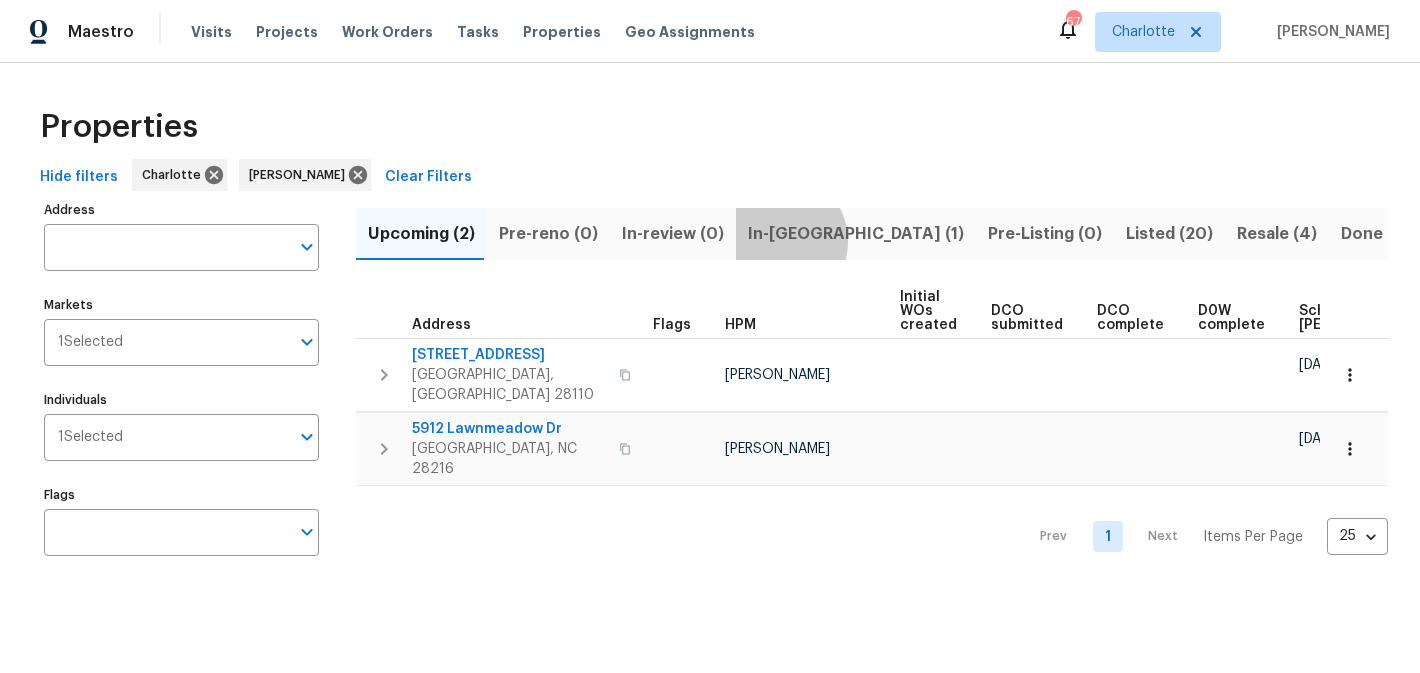 click on "In-reno (1)" at bounding box center [856, 234] 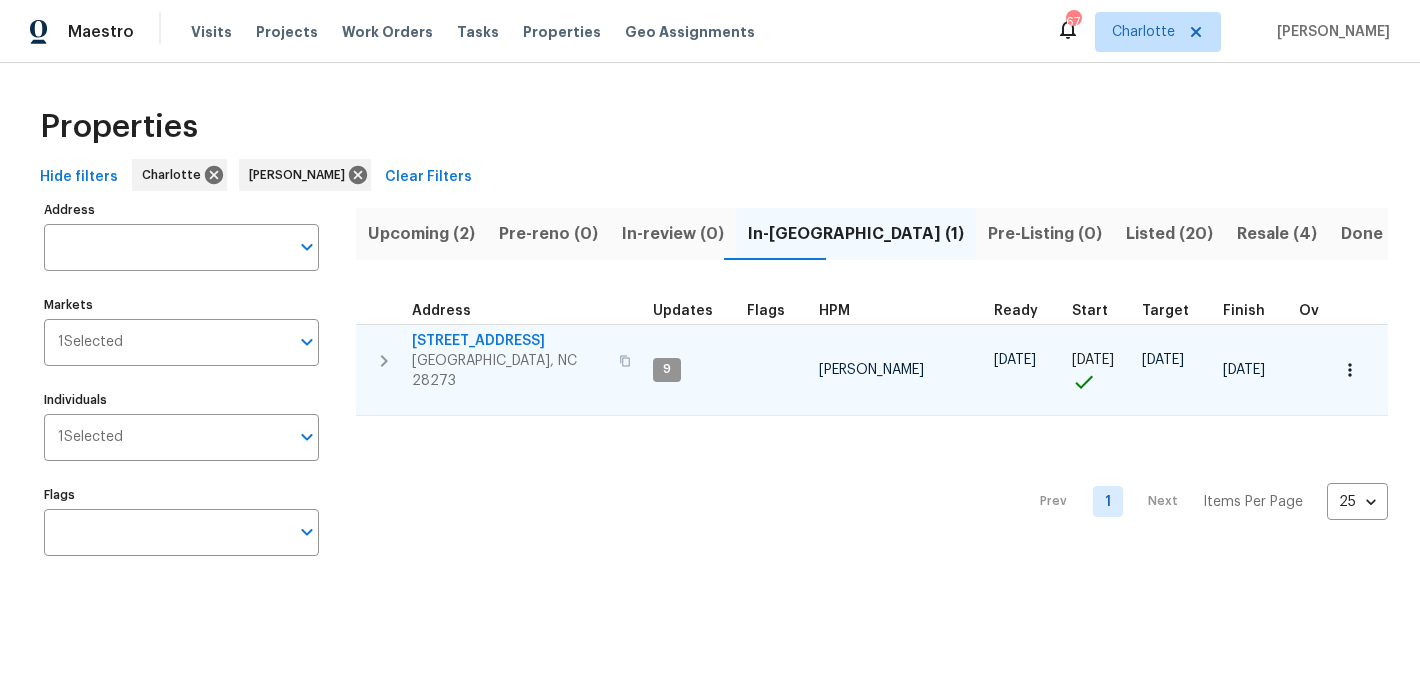 click on "13617 Red Wine Ct" at bounding box center [509, 341] 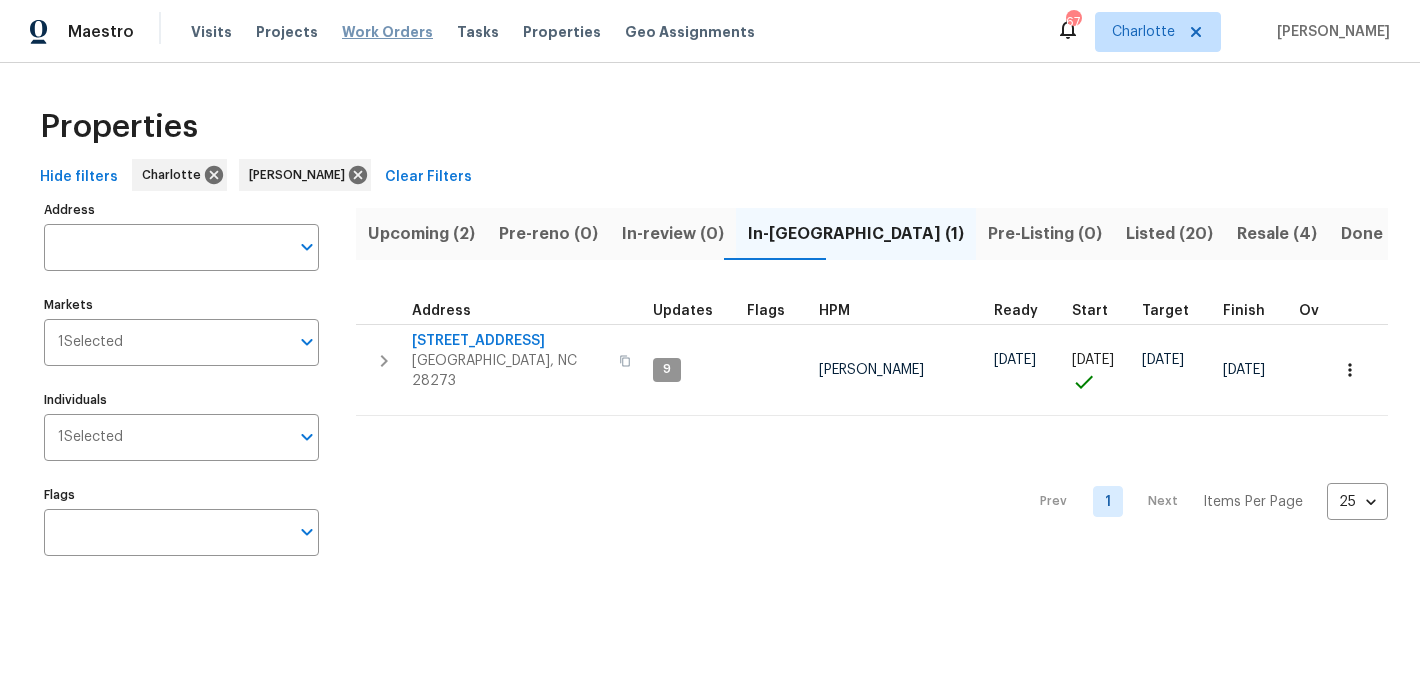 click on "Work Orders" at bounding box center [387, 32] 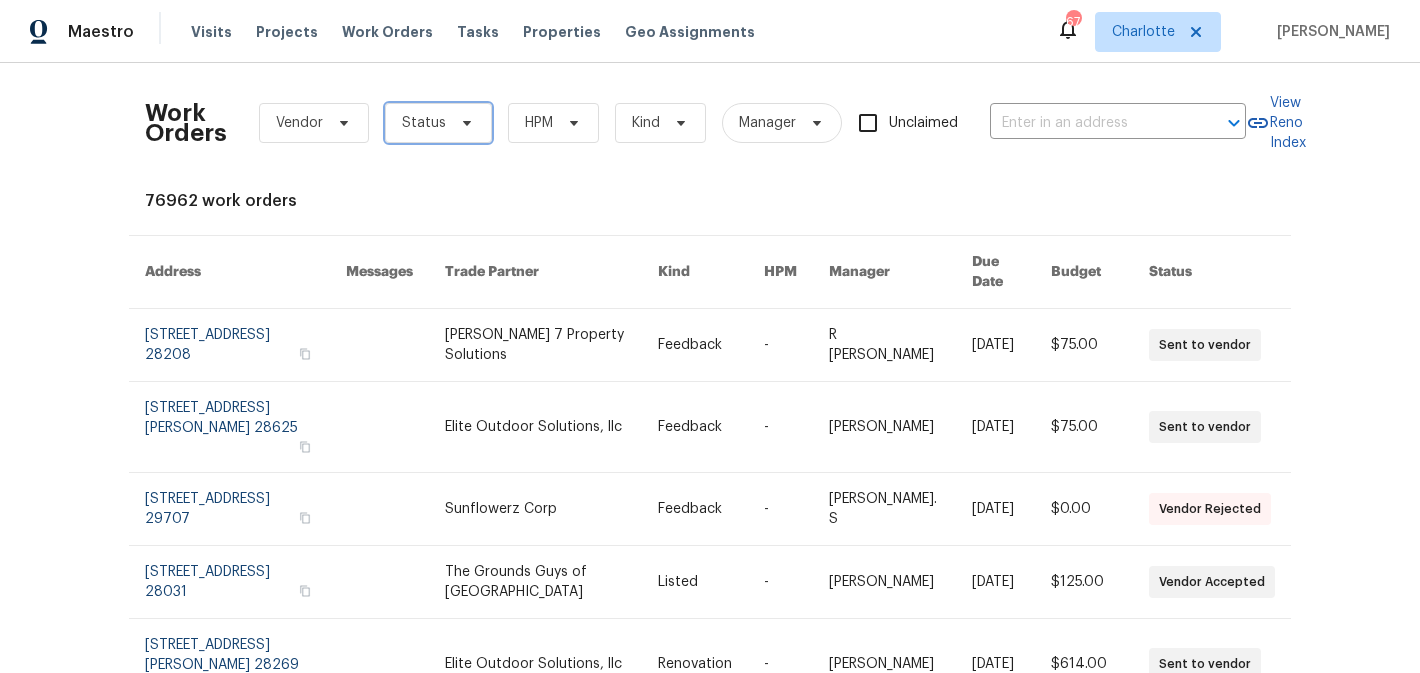click on "Status" at bounding box center (438, 123) 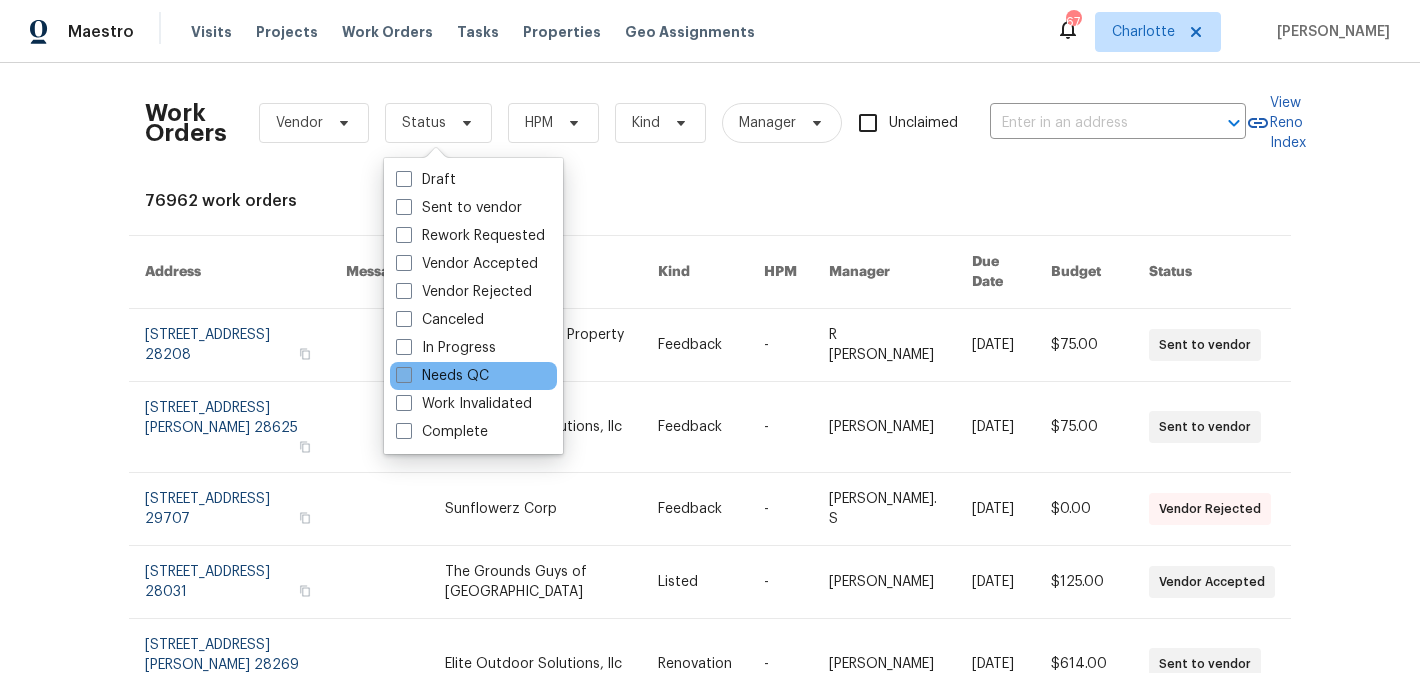 click on "Needs QC" at bounding box center (442, 376) 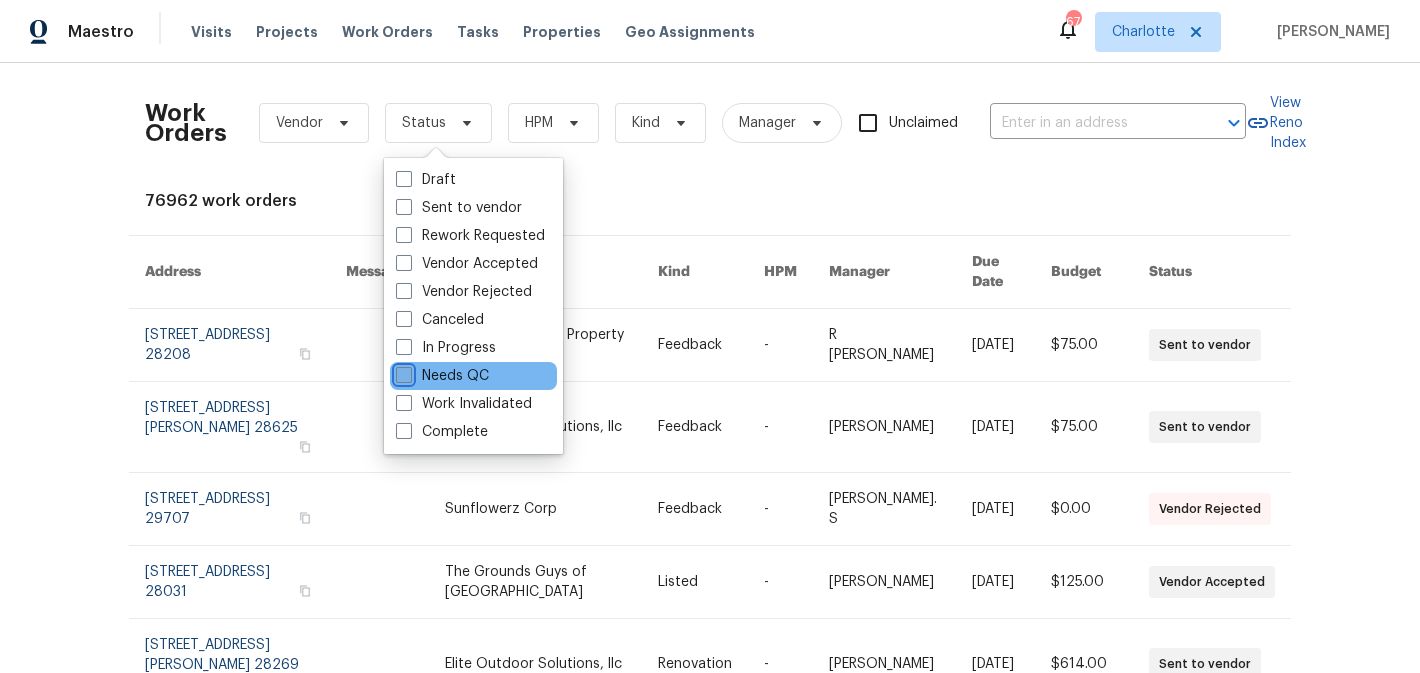 click on "Needs QC" at bounding box center (402, 372) 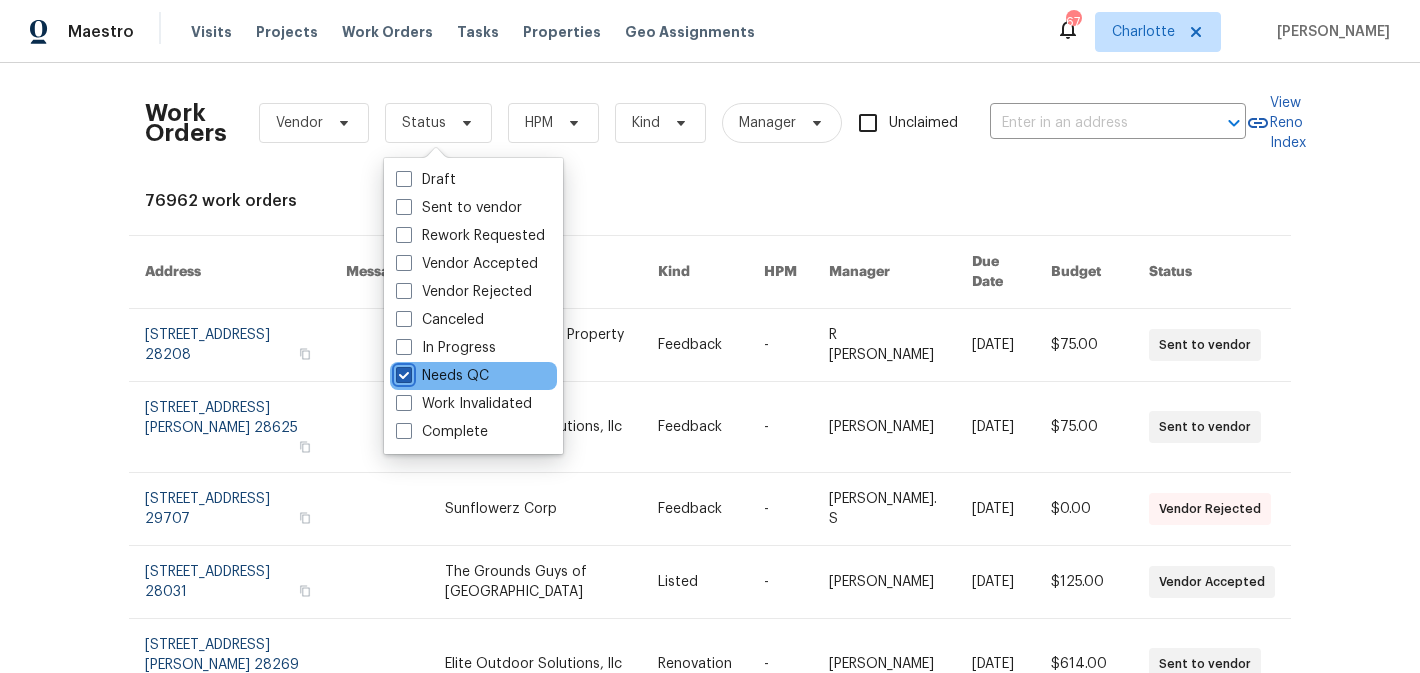 checkbox on "true" 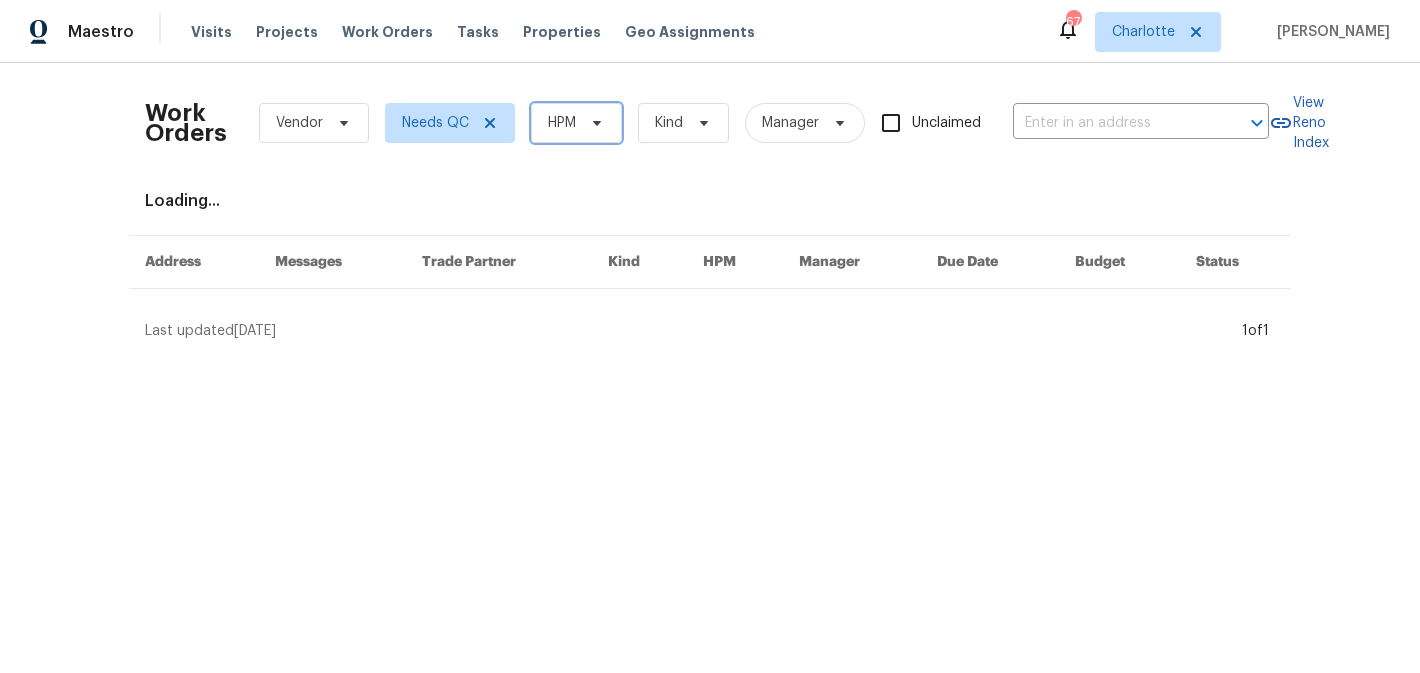 click on "HPM" at bounding box center (562, 123) 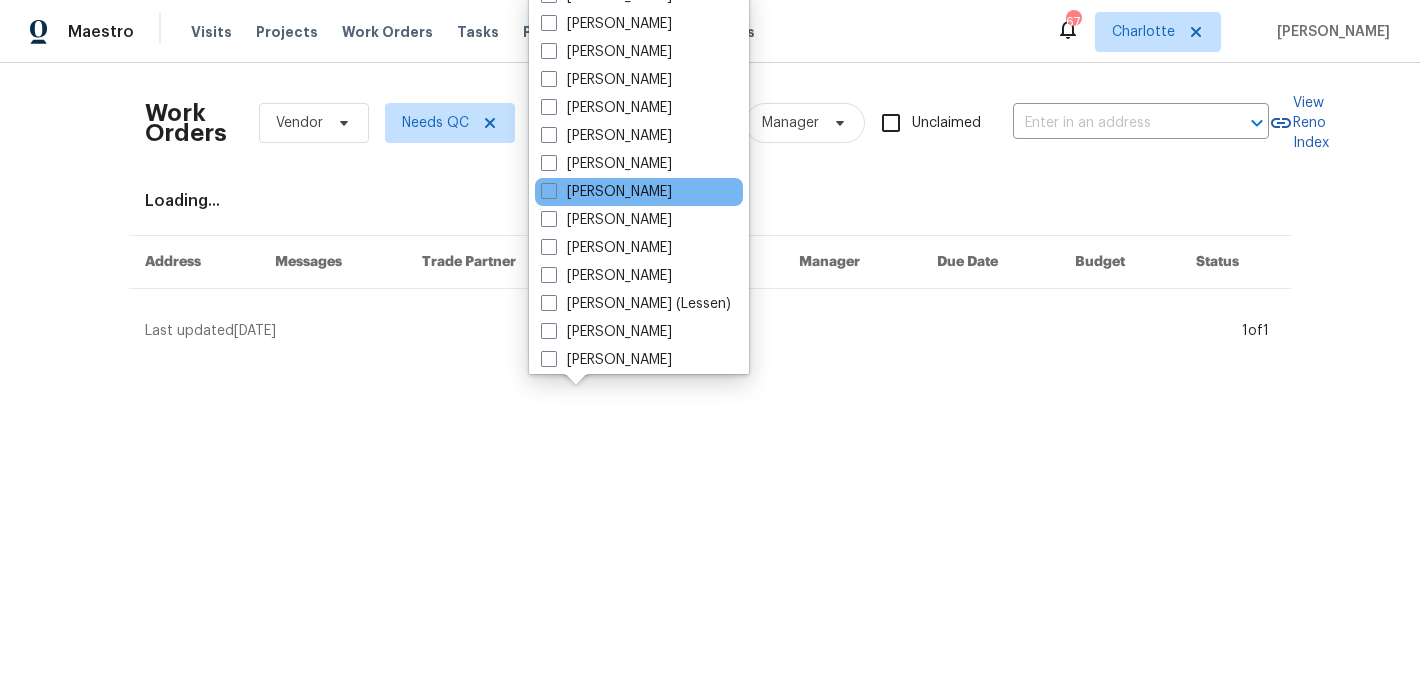 scroll, scrollTop: 248, scrollLeft: 0, axis: vertical 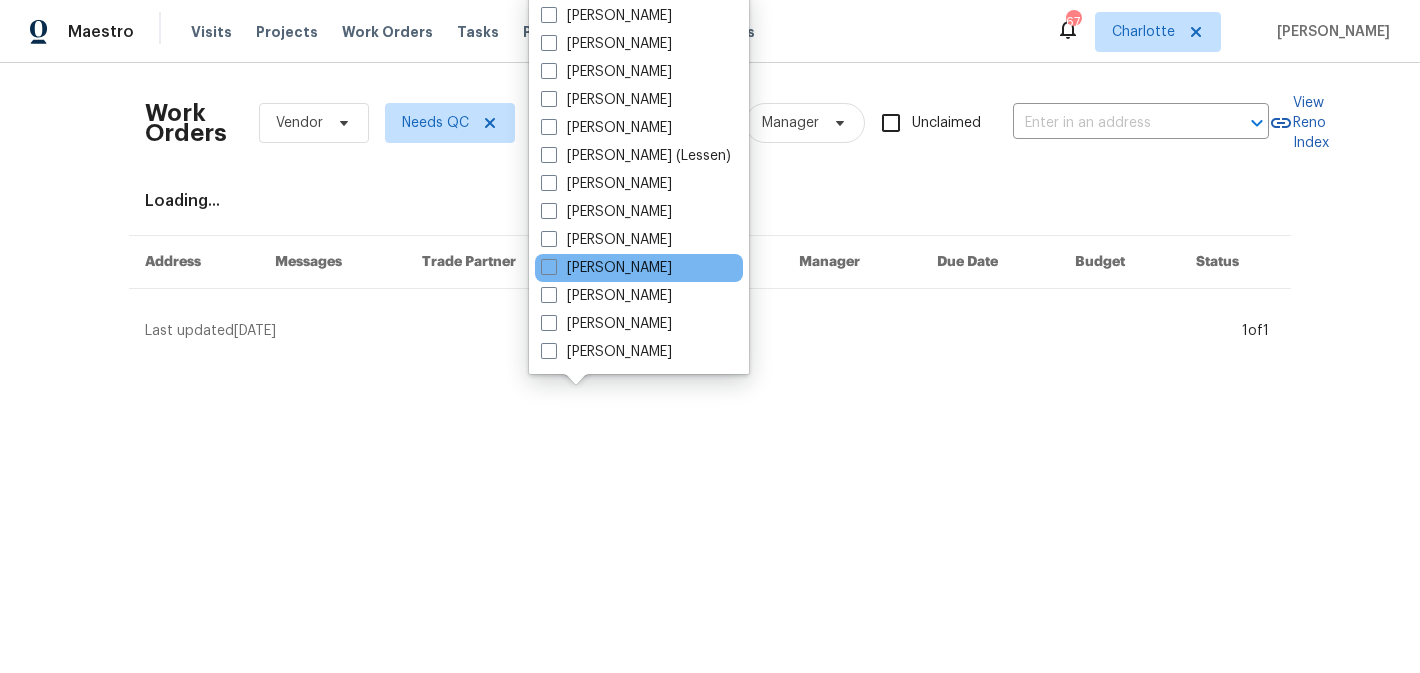click on "[PERSON_NAME]" at bounding box center (639, 268) 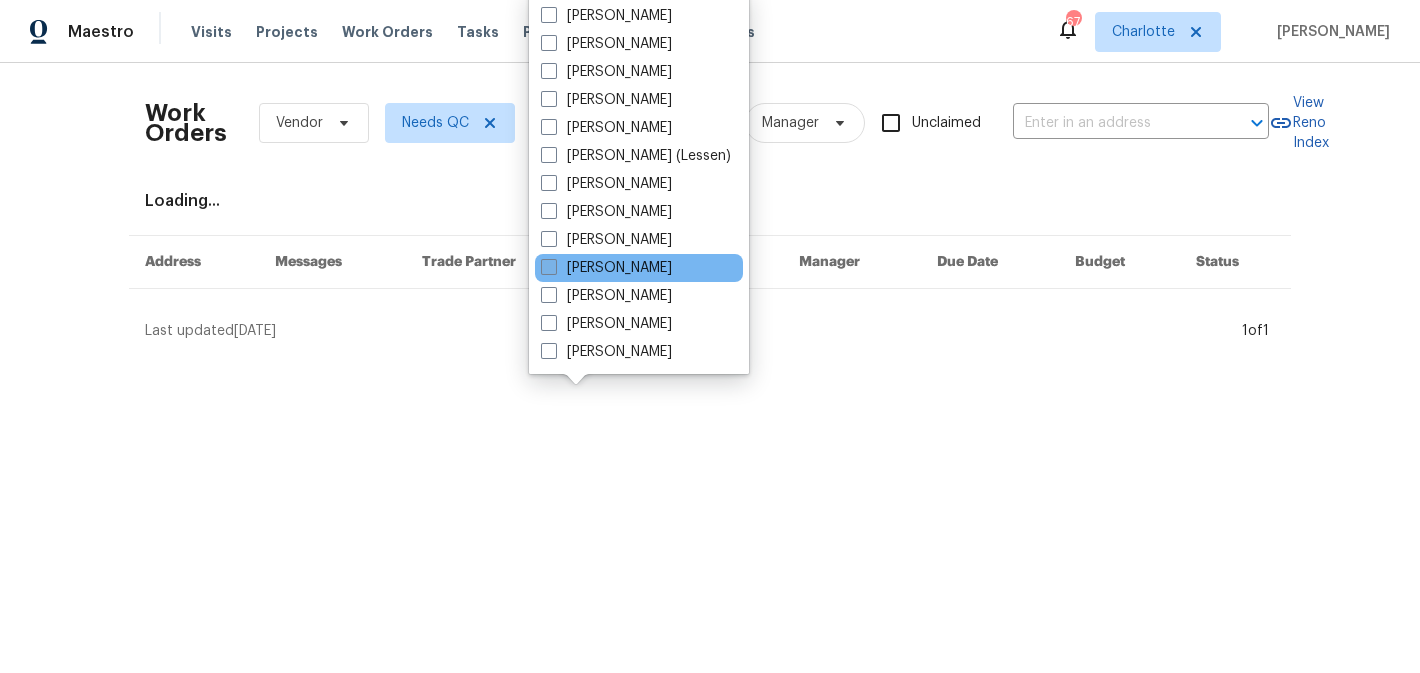 click on "[PERSON_NAME]" at bounding box center (606, 268) 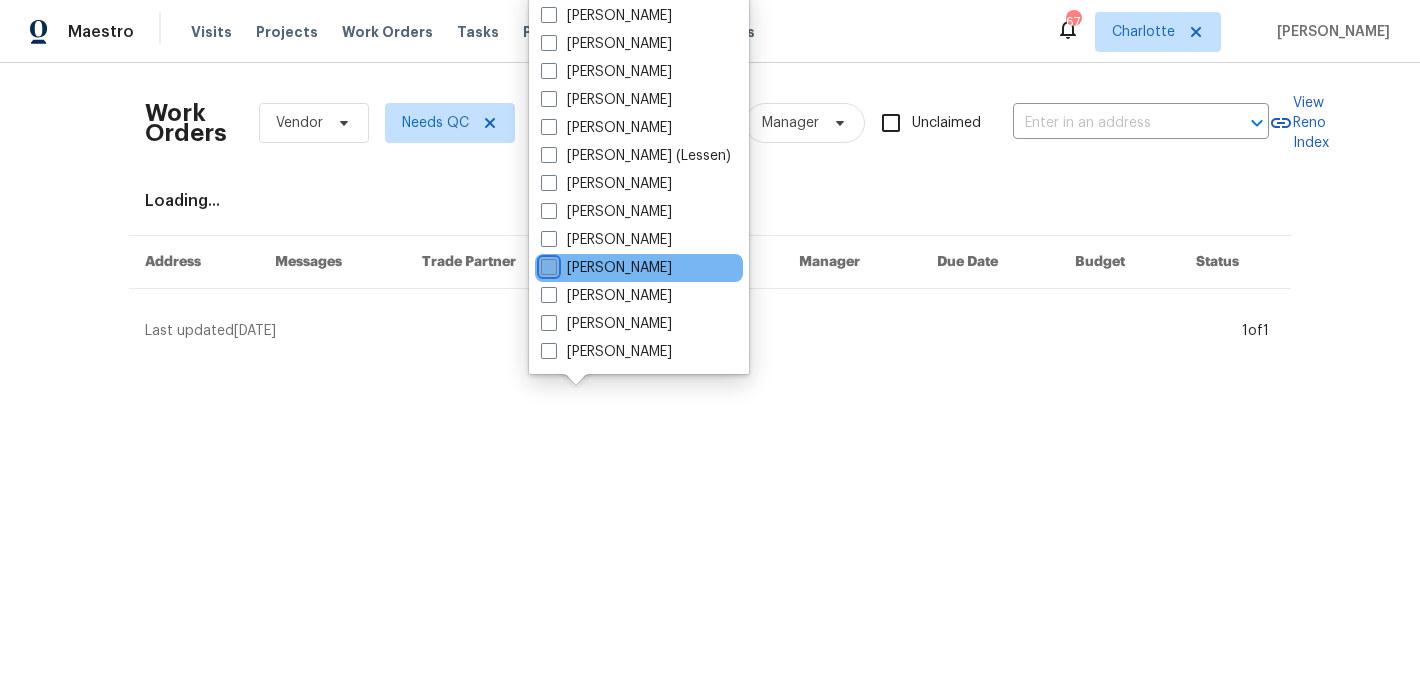 click on "[PERSON_NAME]" at bounding box center [547, 264] 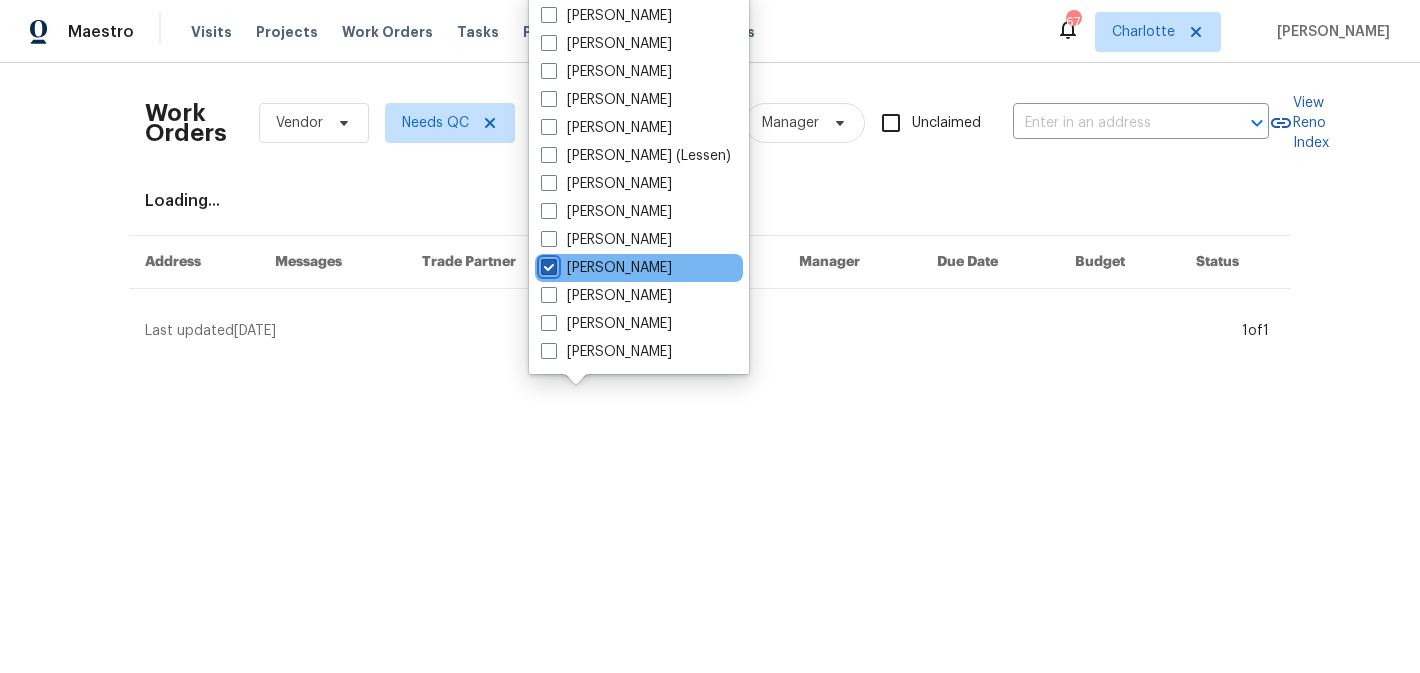 checkbox on "true" 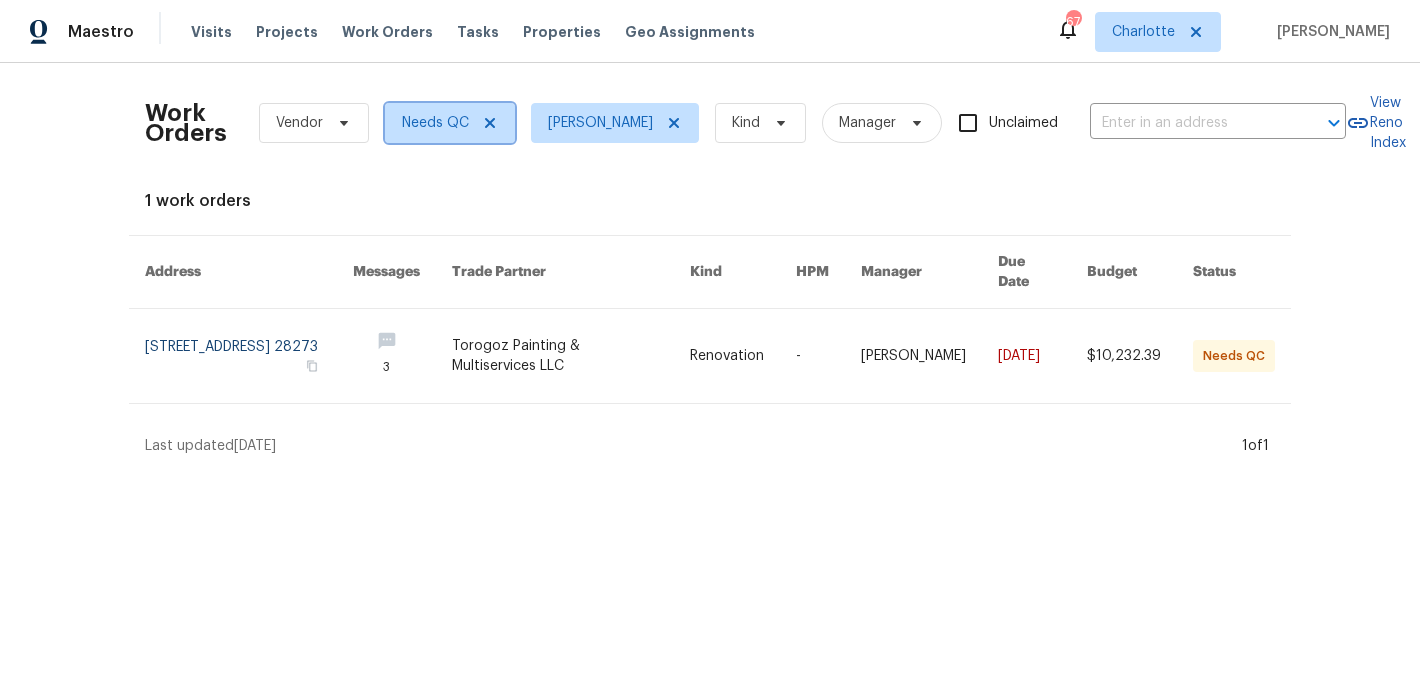 click 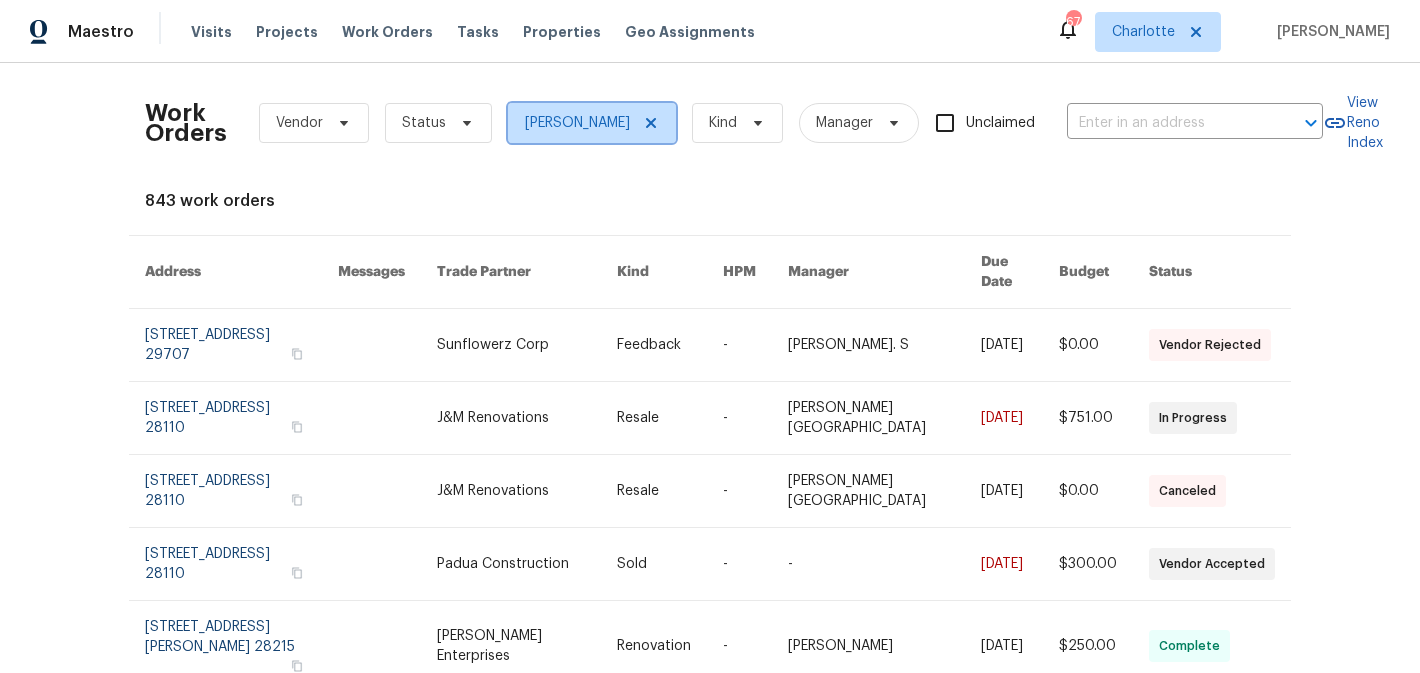 click 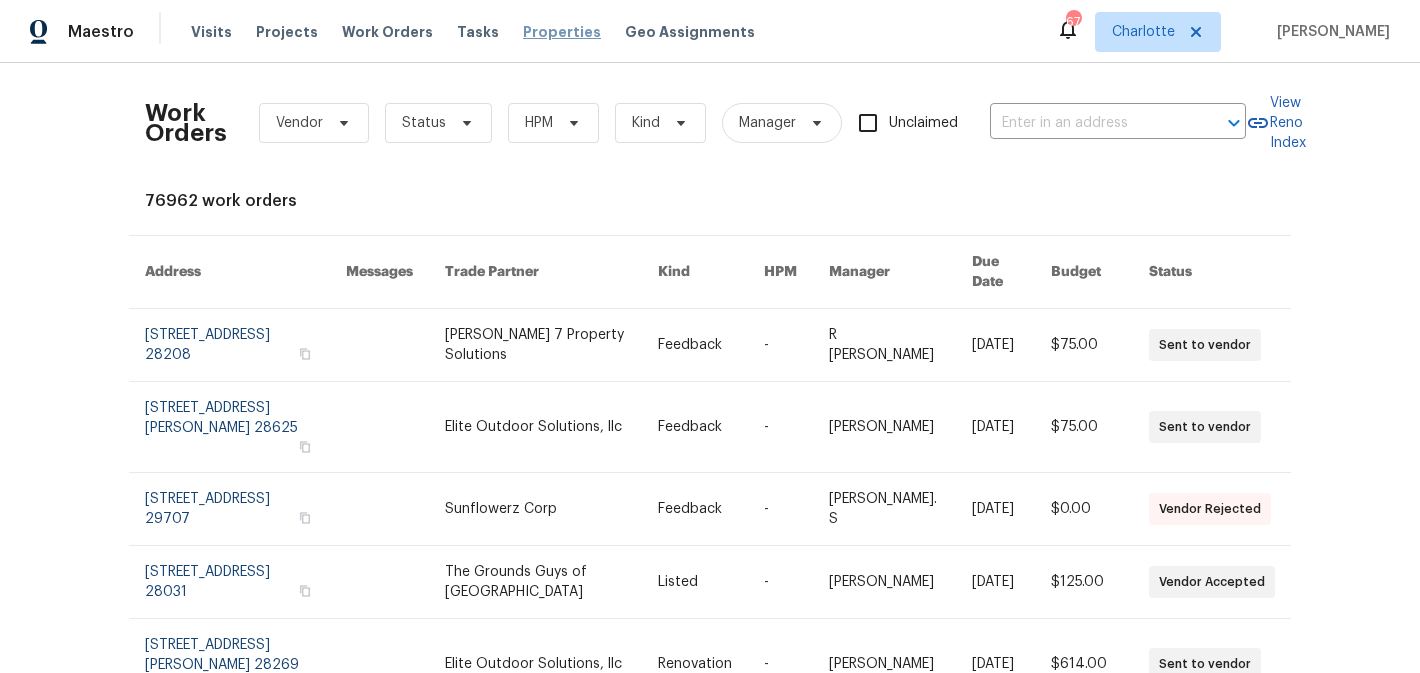 click on "Properties" at bounding box center (562, 32) 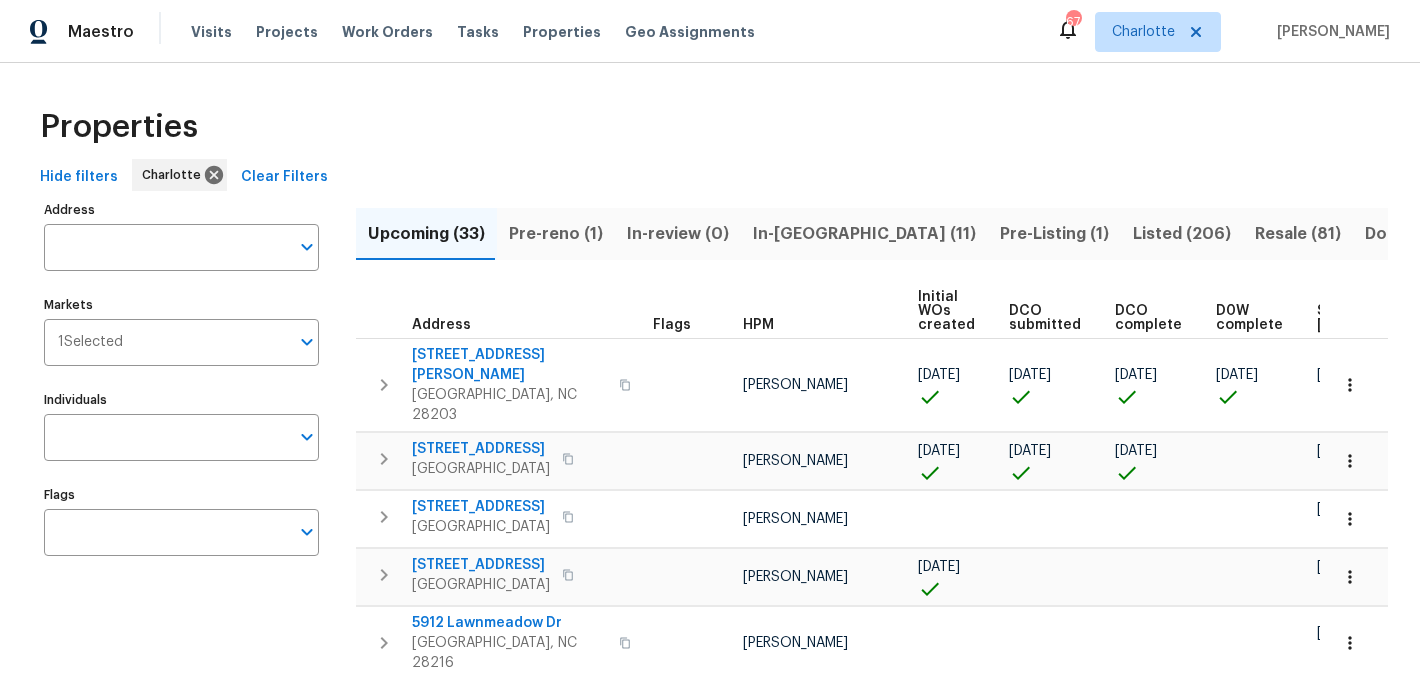 click on "In-reno (11)" at bounding box center [864, 234] 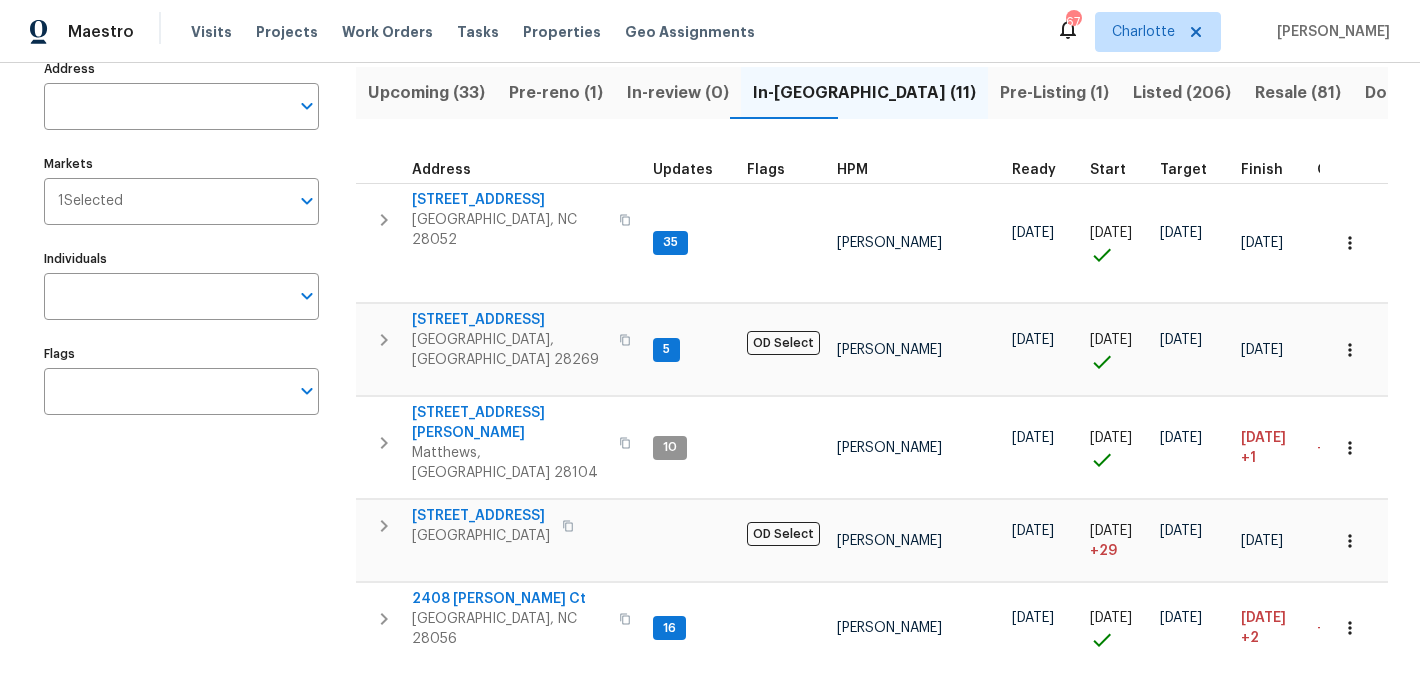 scroll, scrollTop: 170, scrollLeft: 0, axis: vertical 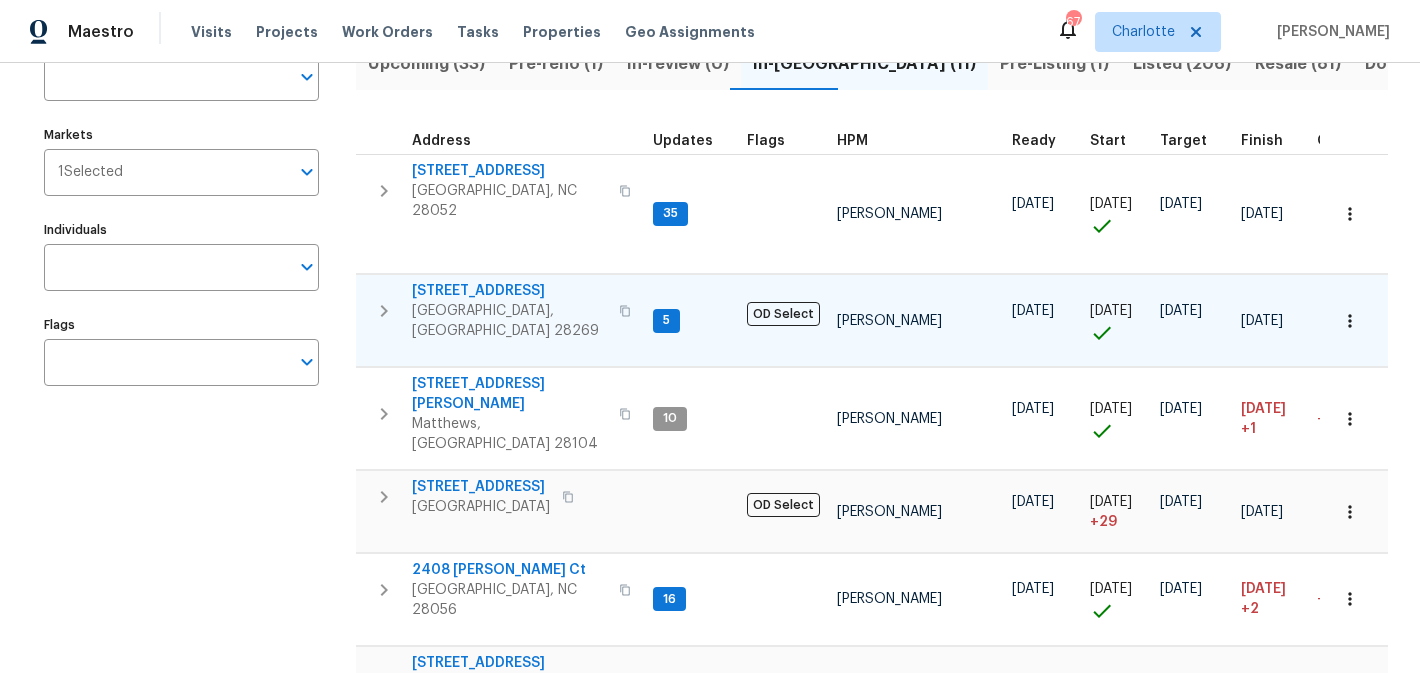click on "9643 Whitewood Trl" at bounding box center (509, 291) 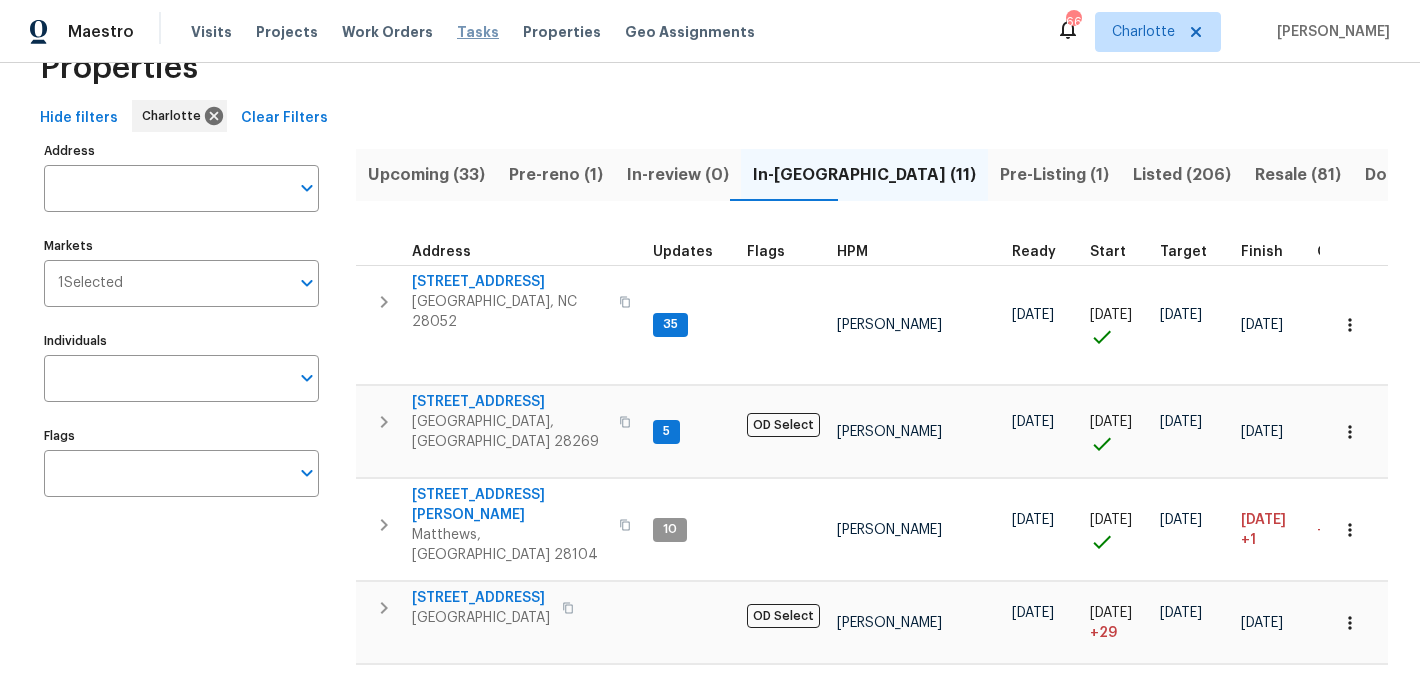 scroll, scrollTop: 0, scrollLeft: 0, axis: both 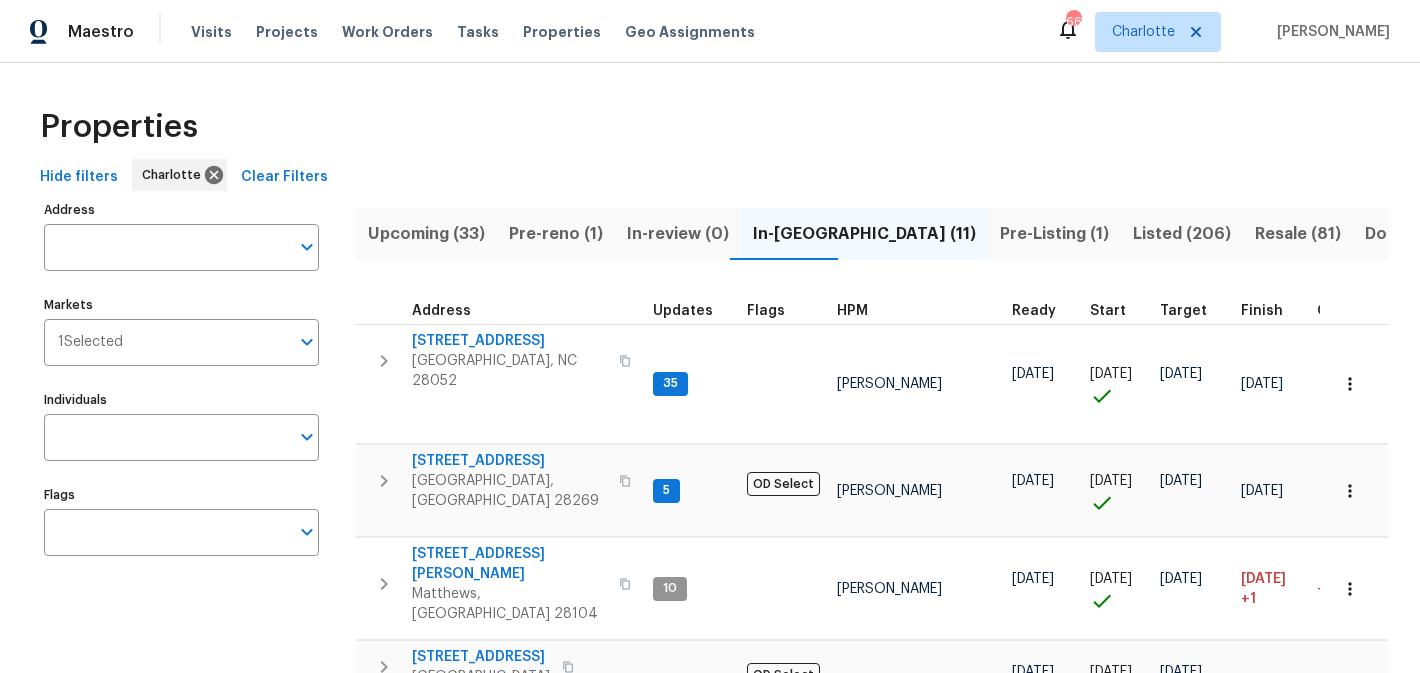 click on "Upcoming (33)" at bounding box center [426, 234] 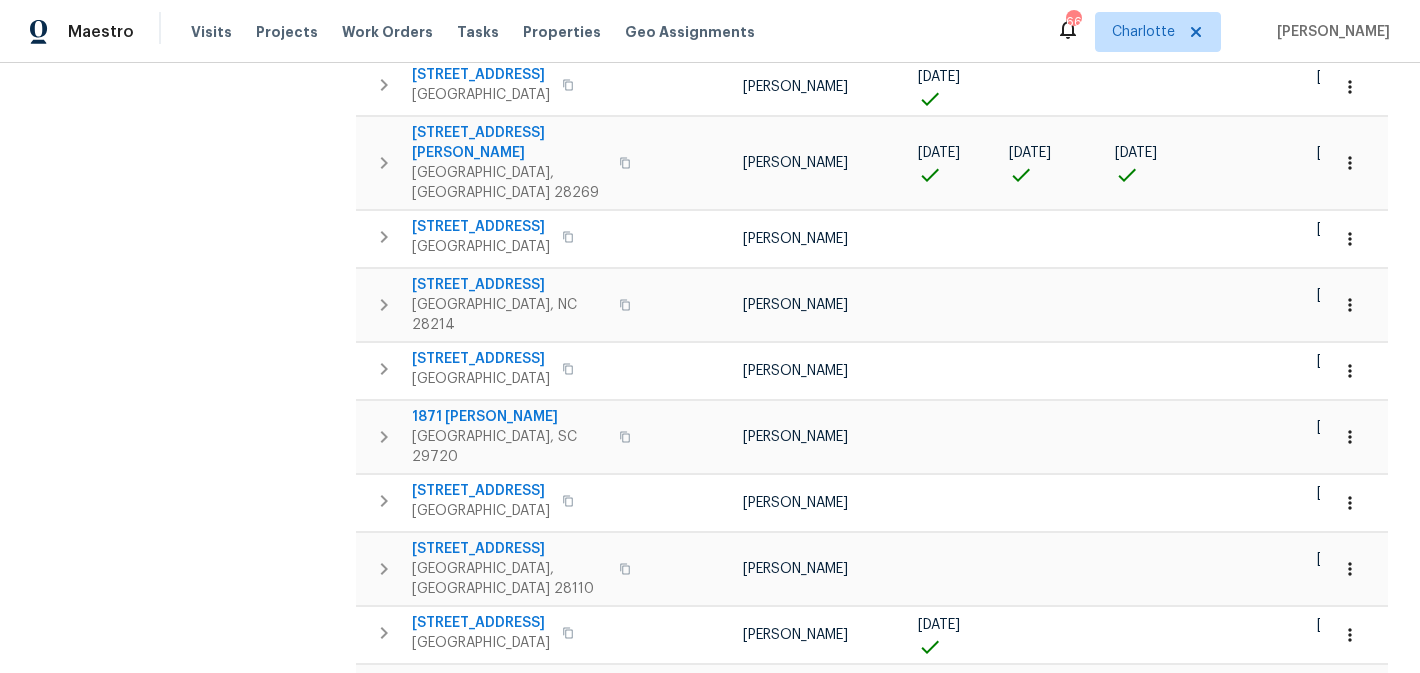 scroll, scrollTop: 1187, scrollLeft: 0, axis: vertical 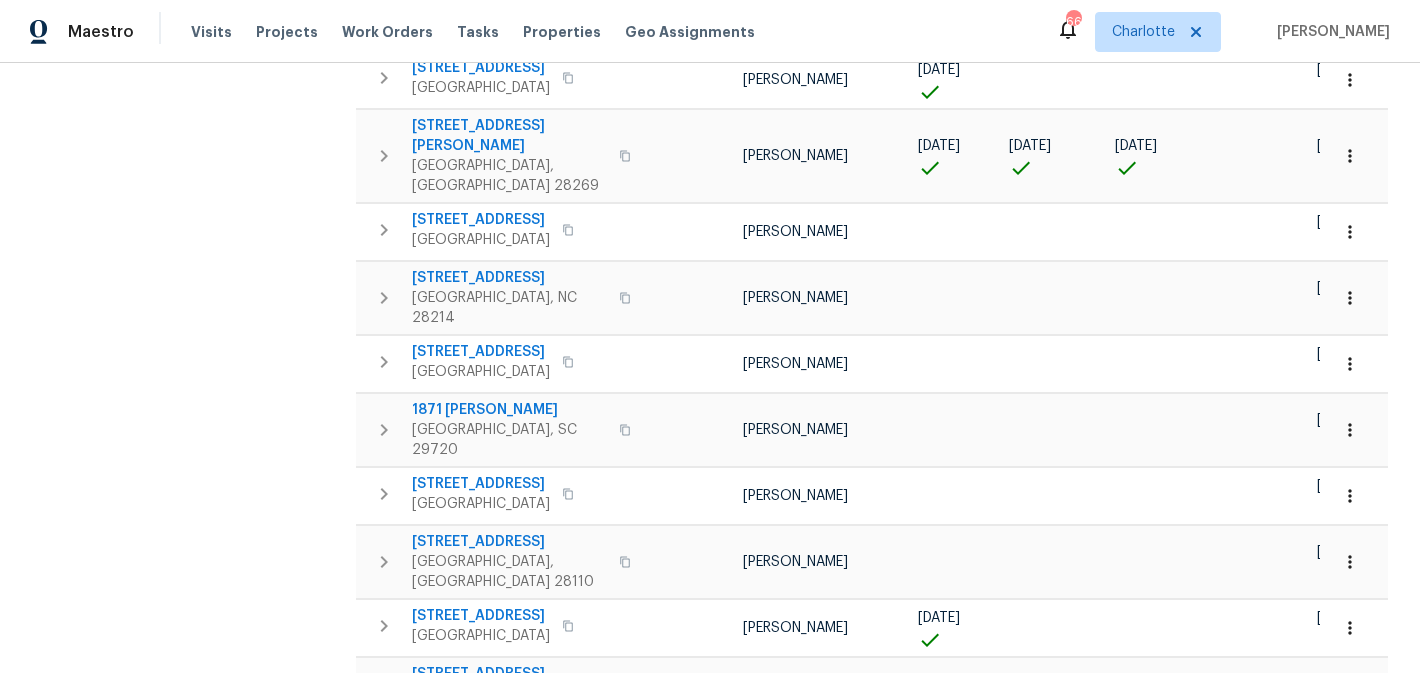 click on "2" at bounding box center (1108, 983) 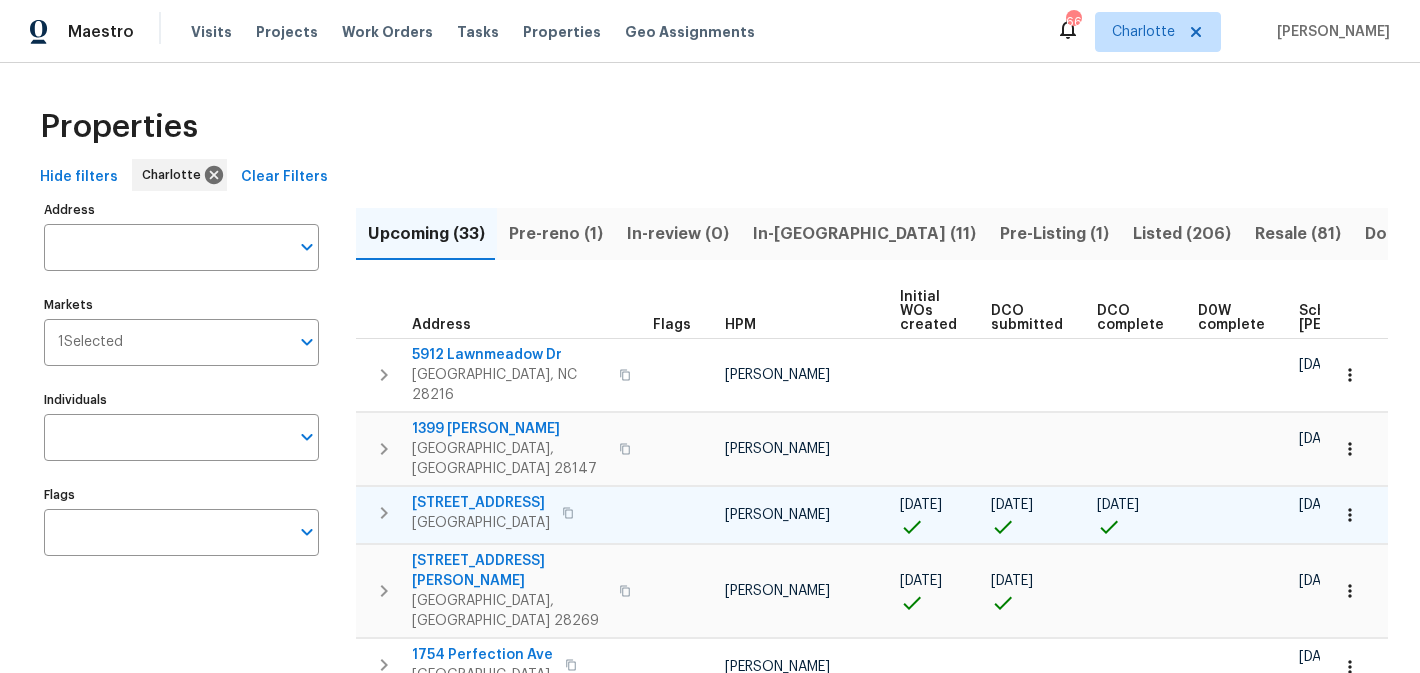 click on "[STREET_ADDRESS]" at bounding box center [481, 503] 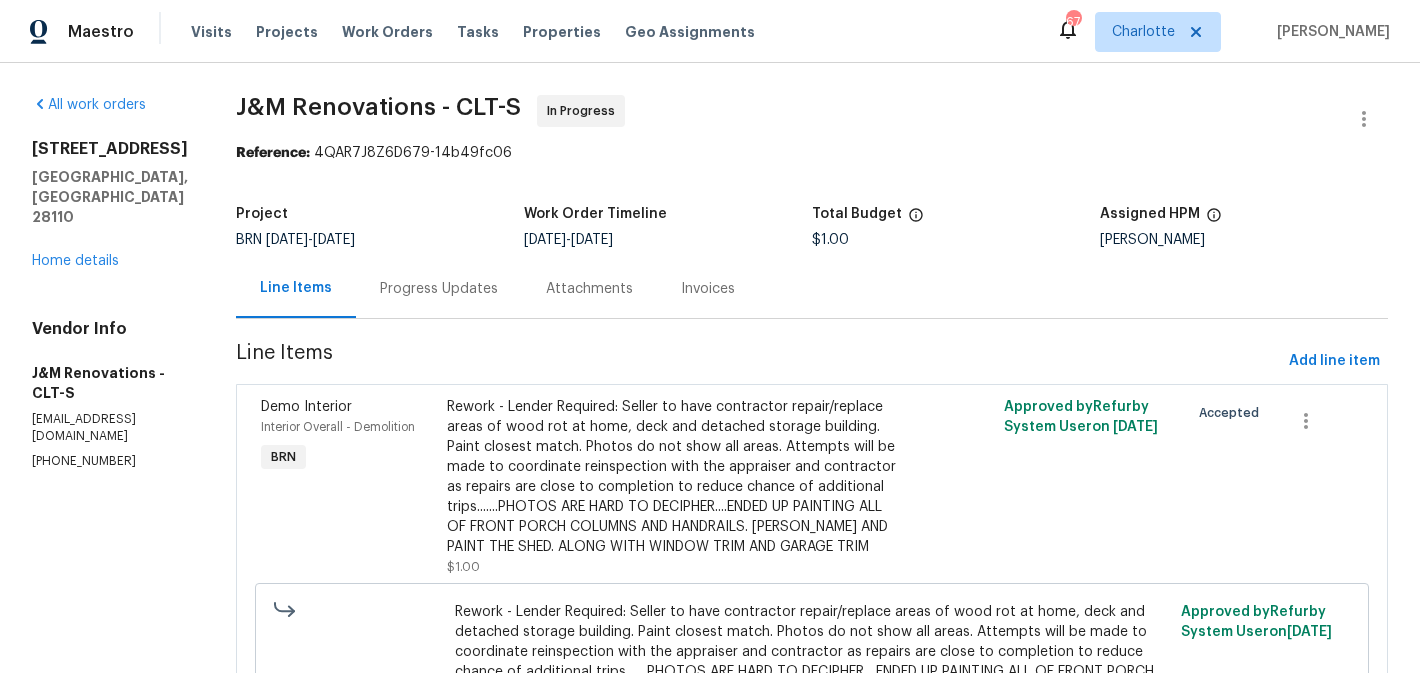 scroll, scrollTop: 0, scrollLeft: 0, axis: both 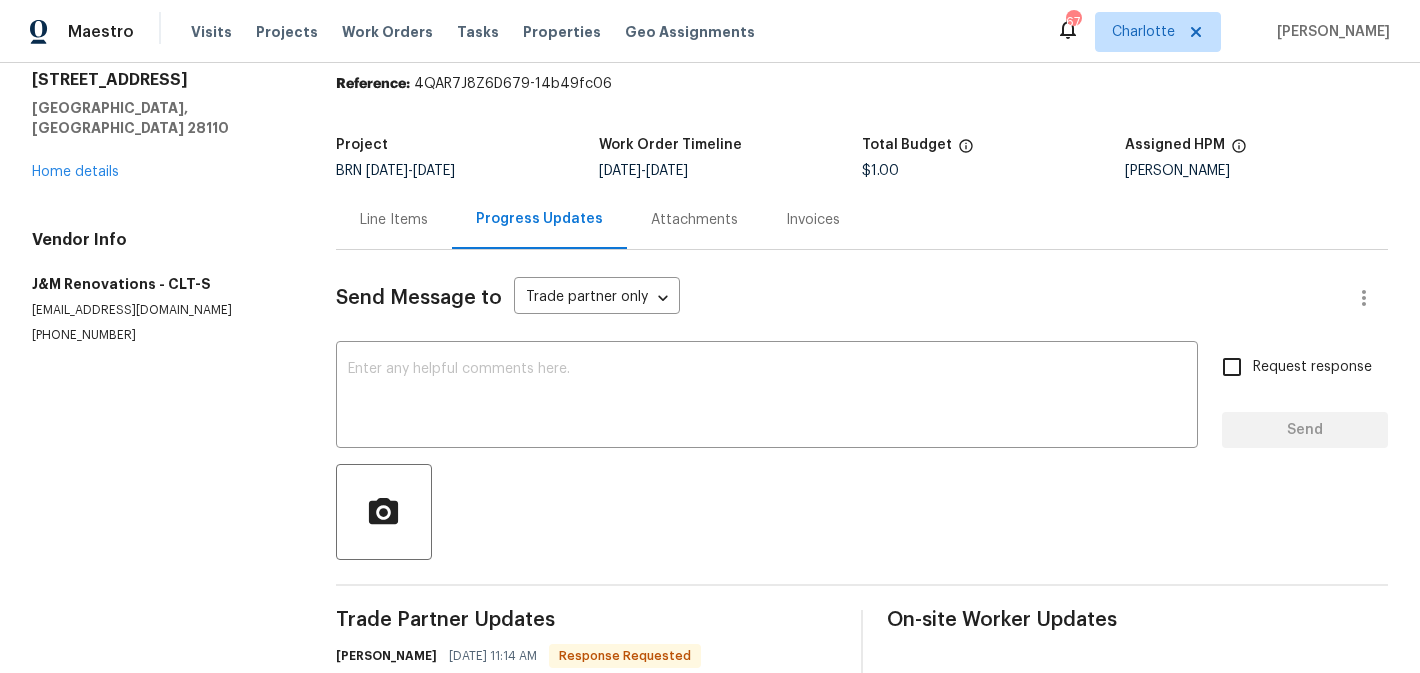 click on "Line Items" at bounding box center [394, 219] 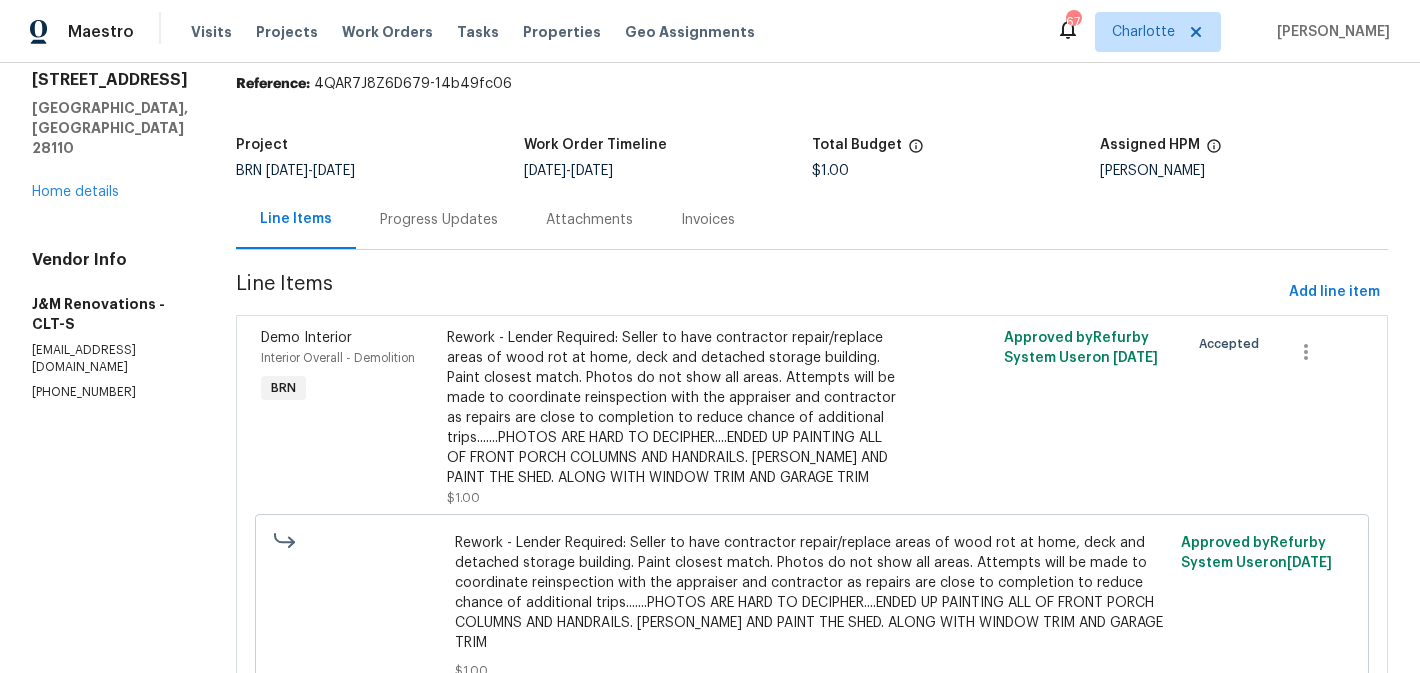 scroll, scrollTop: 200, scrollLeft: 0, axis: vertical 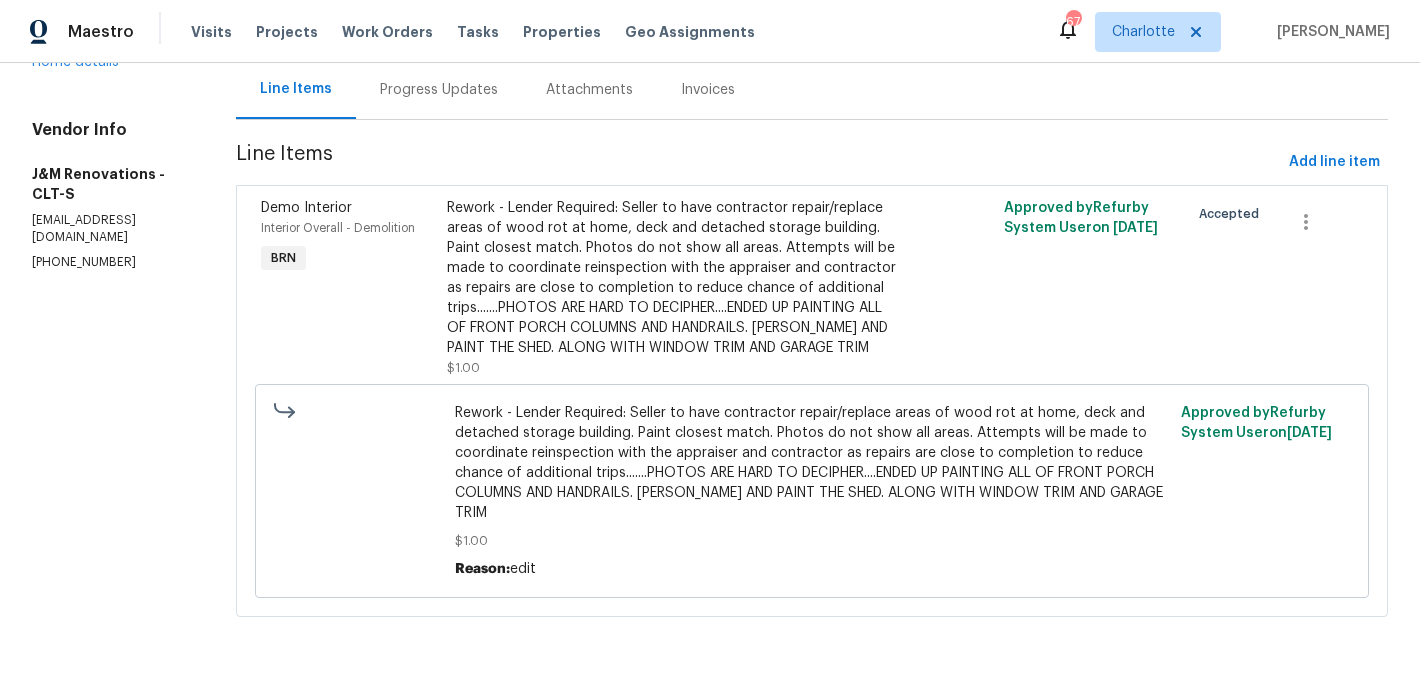 click on "Rework - Lender Required: Seller to have contractor repair/replace areas of wood rot at home, deck and detached storage building. Paint closest match. Photos do not show all areas. Attempts will be made to coordinate reinspection with the appraiser and contractor as repairs are close to completion to reduce chance of additional trips.......PHOTOS ARE HARD TO DECIPHER....ENDED UP PAINTING ALL OF FRONT PORCH COLUMNS AND HANDRAILS. CAULK AND PAINT THE SHED. ALONG WITH WINDOW TRIM AND GARAGE TRIM" at bounding box center [673, 278] 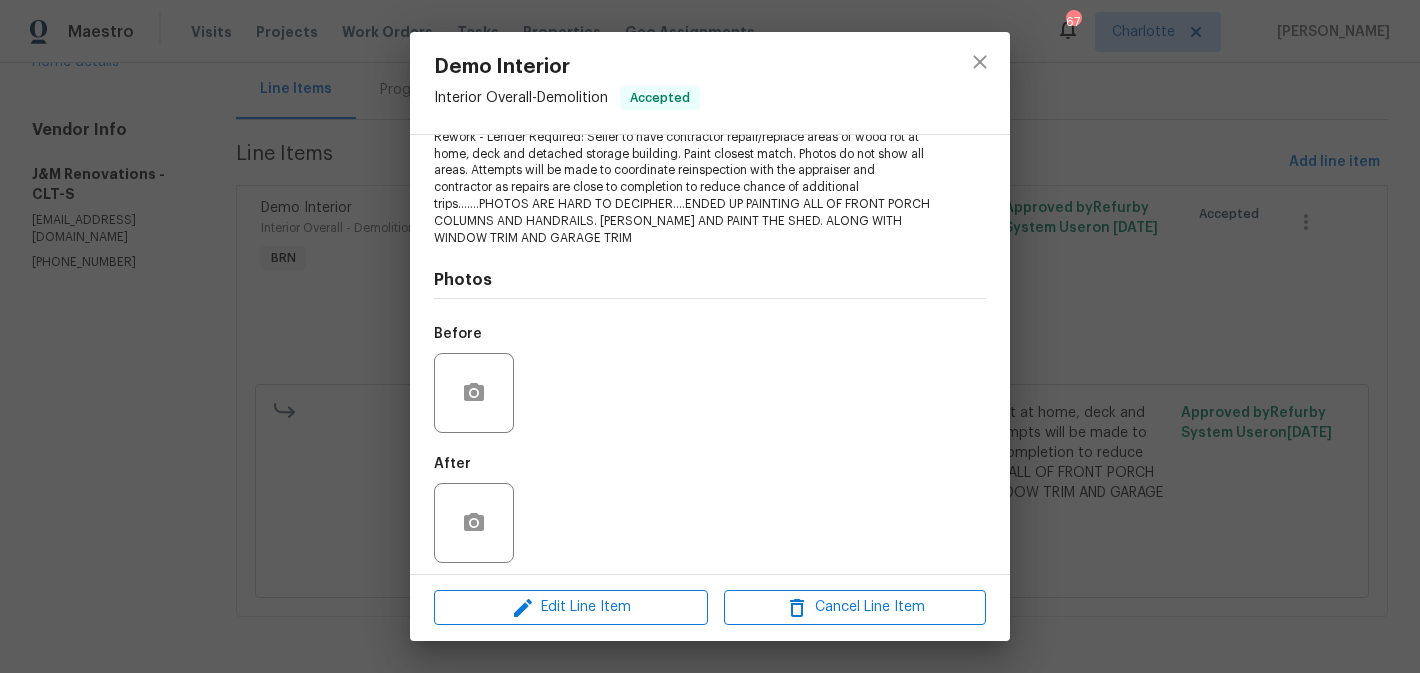 scroll, scrollTop: 248, scrollLeft: 0, axis: vertical 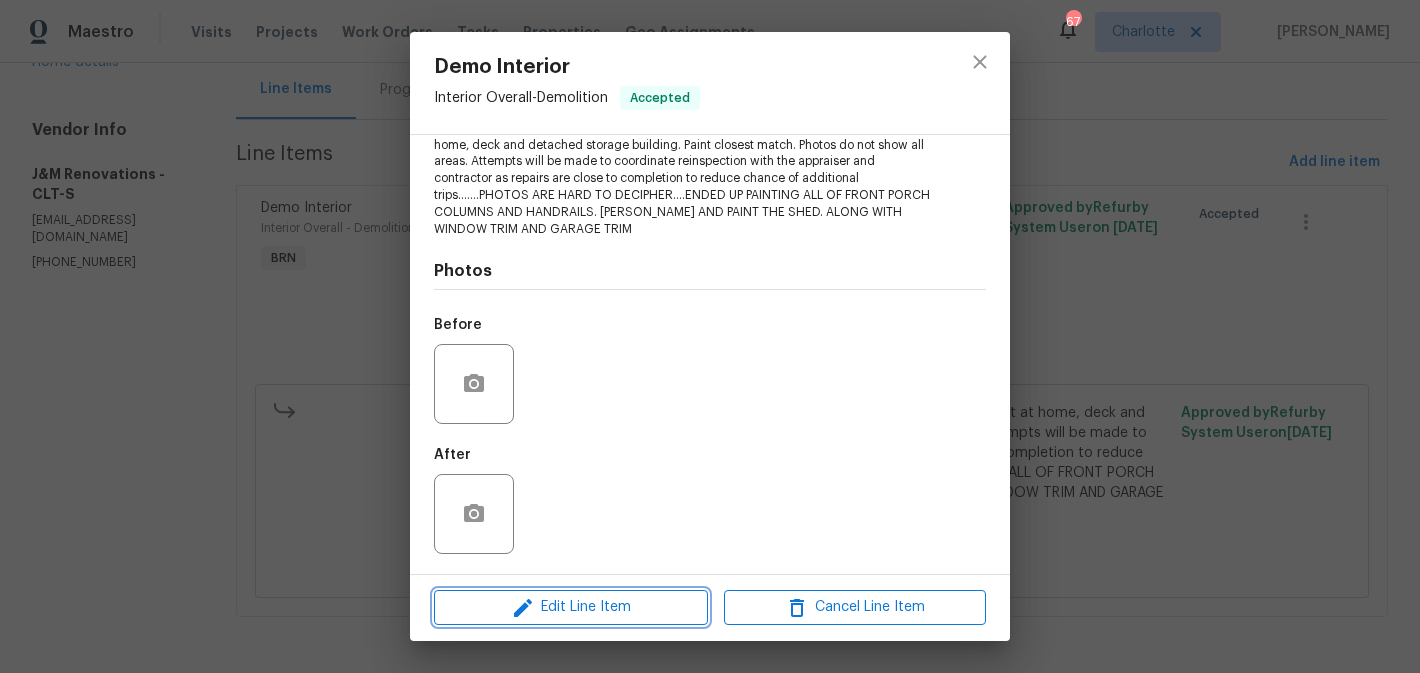 click on "Edit Line Item" at bounding box center [571, 607] 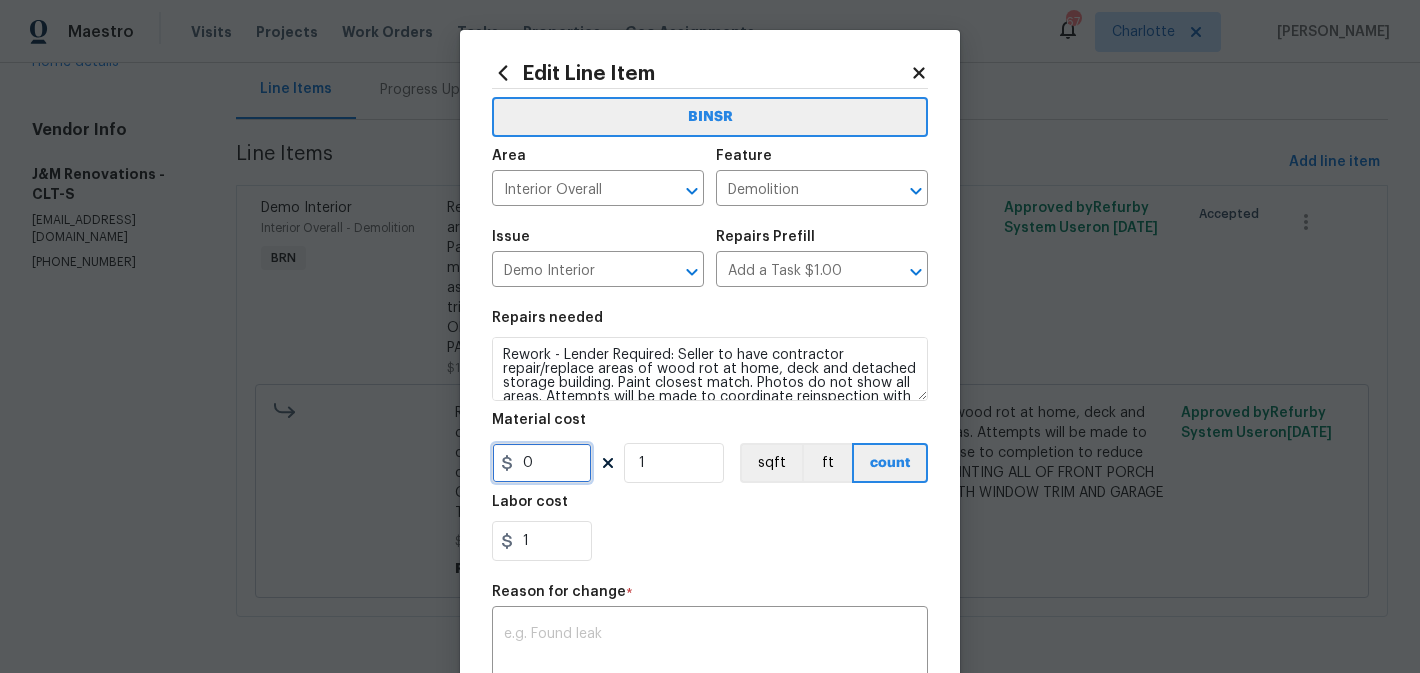 click on "0" at bounding box center (542, 463) 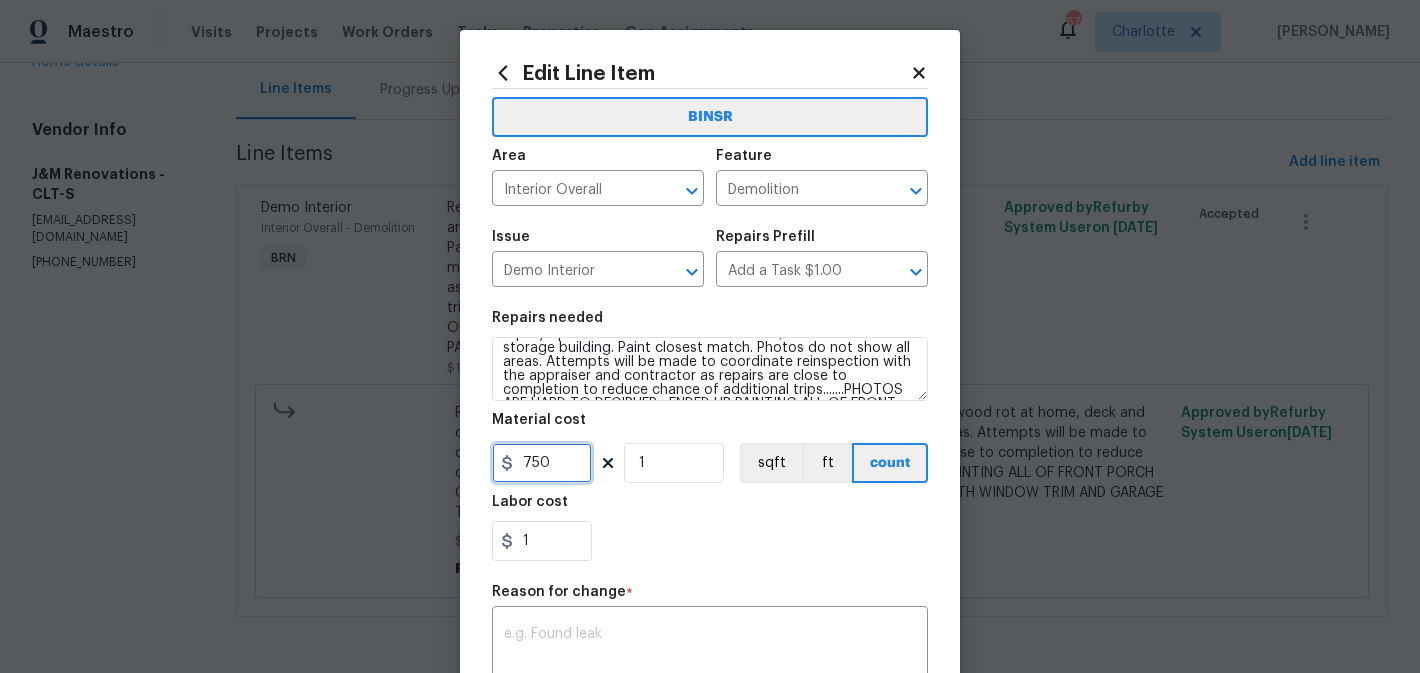 scroll, scrollTop: 84, scrollLeft: 0, axis: vertical 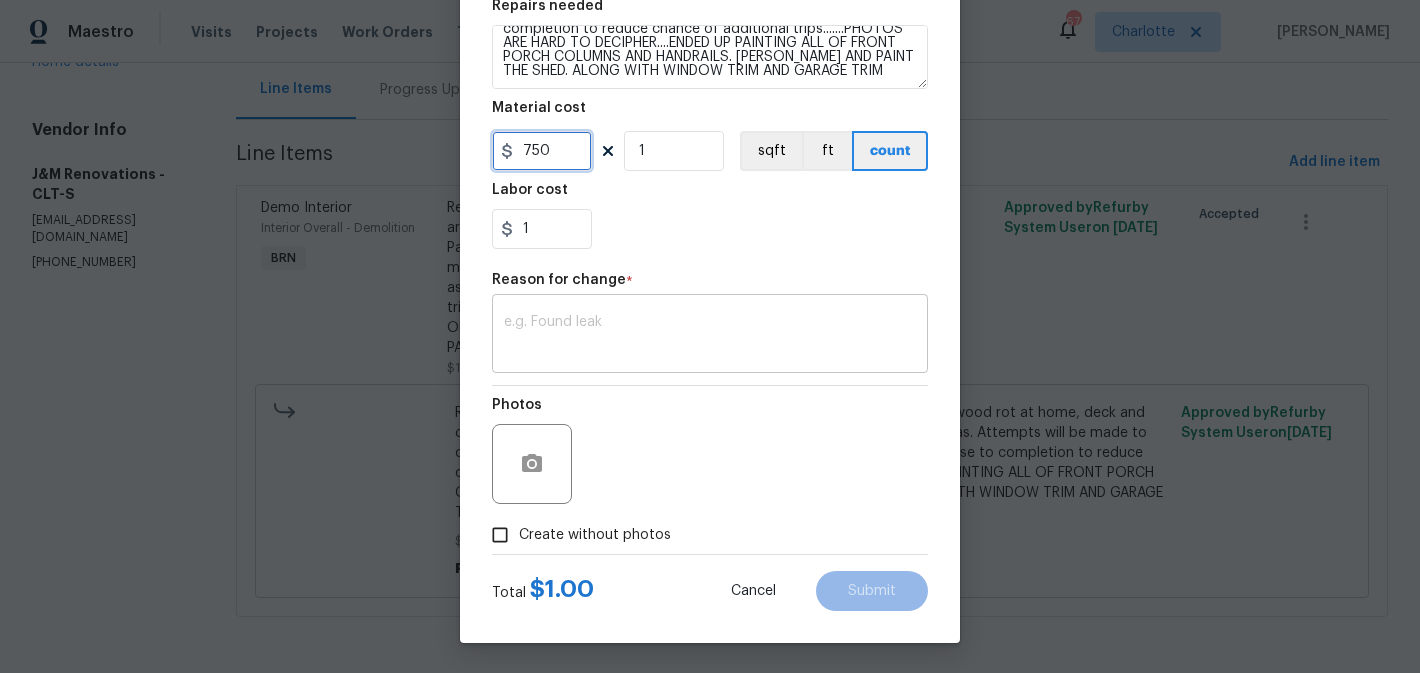 type on "750" 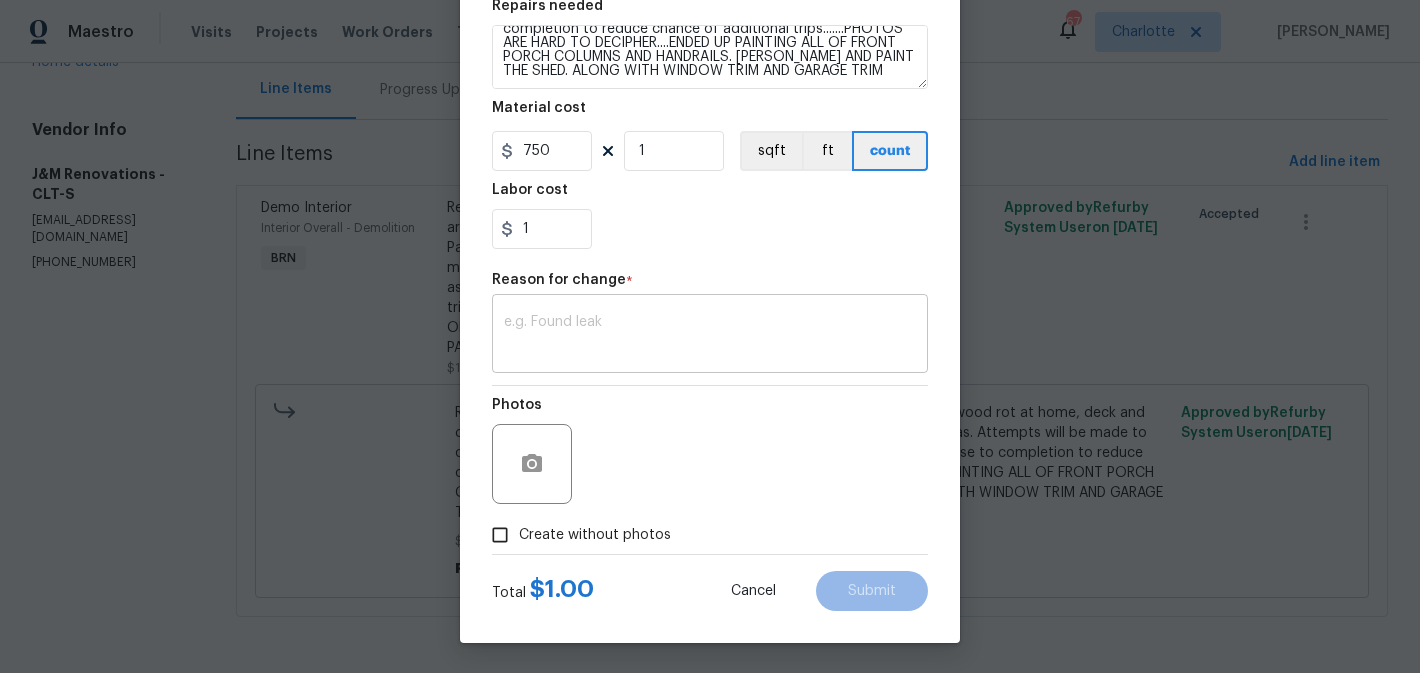 click at bounding box center [710, 336] 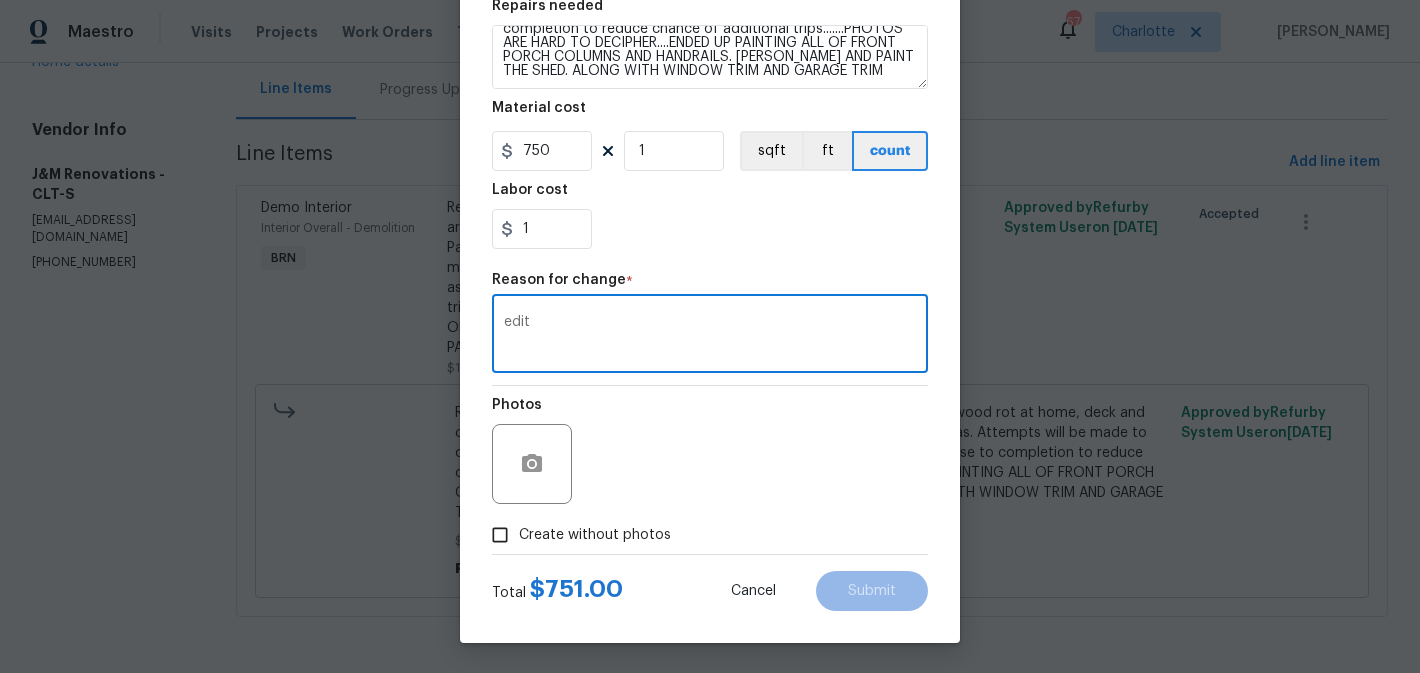 type on "edit" 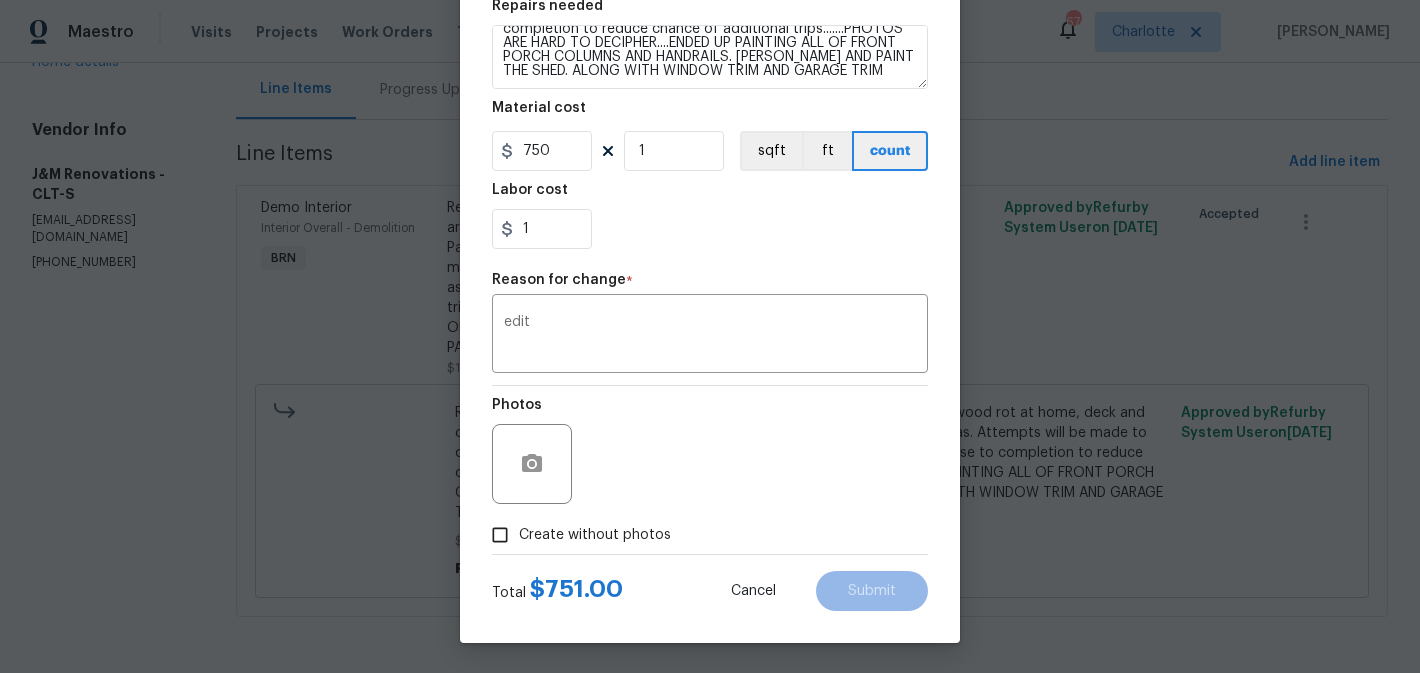 click on "1" at bounding box center (710, 229) 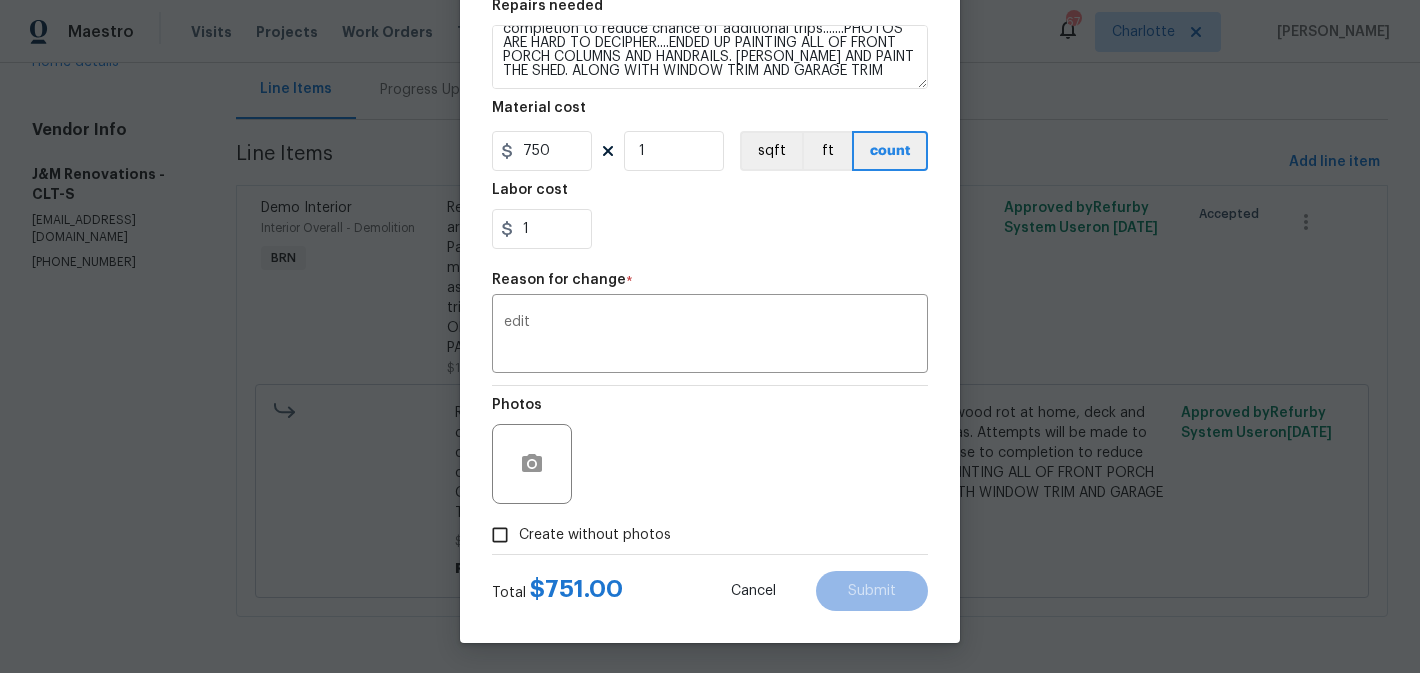 click on "Create without photos" at bounding box center [595, 535] 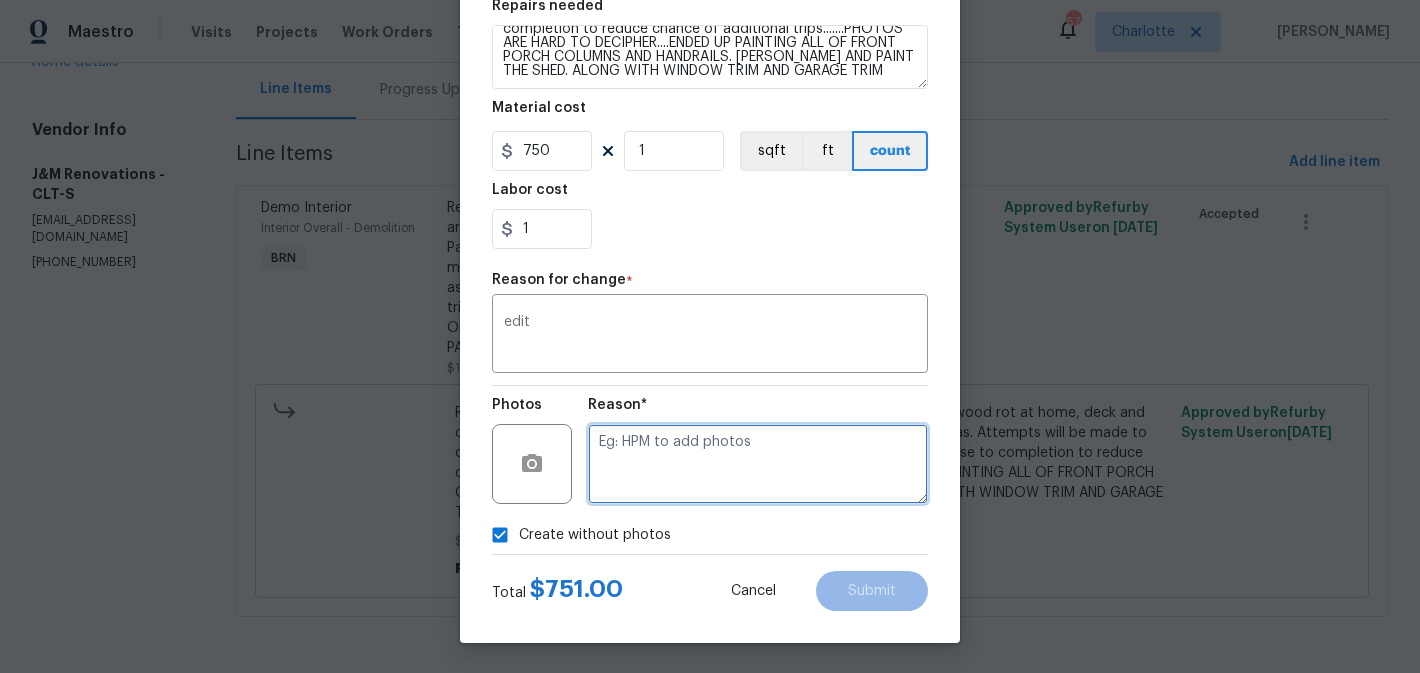 click at bounding box center (758, 464) 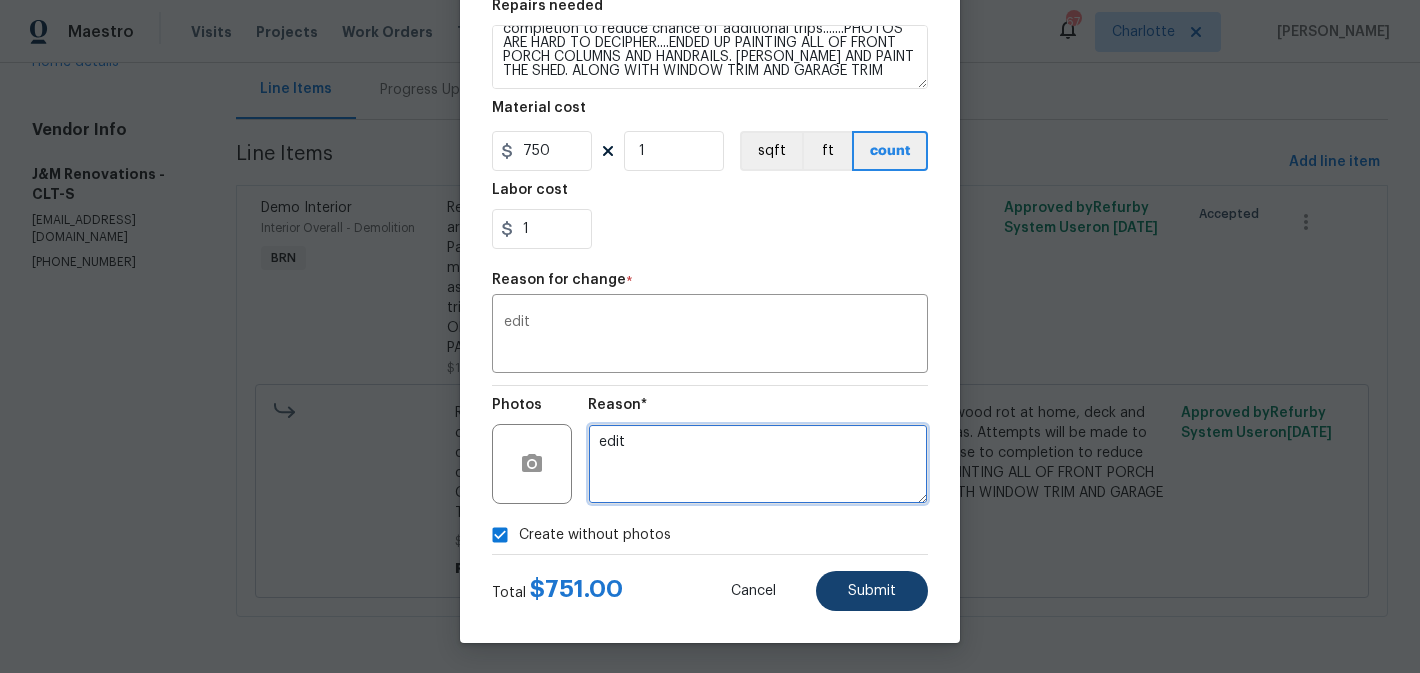 type on "edit" 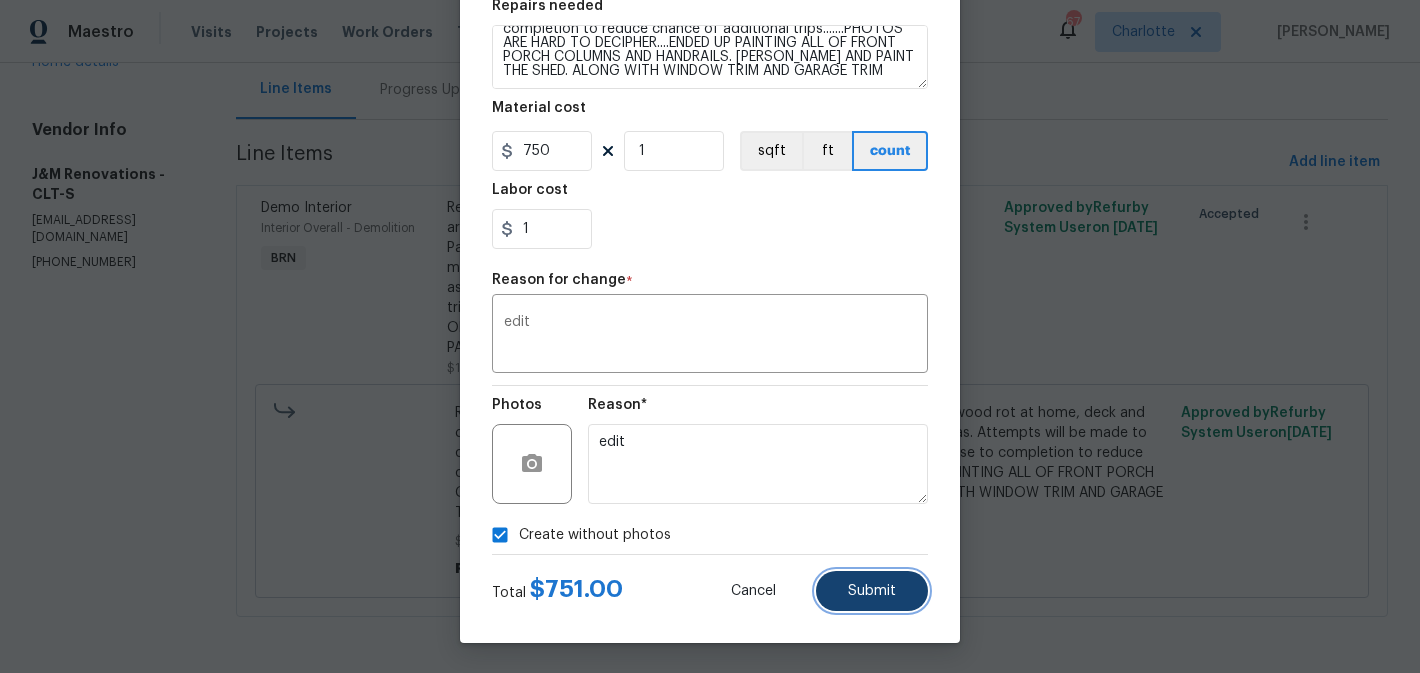 click on "Submit" at bounding box center [872, 591] 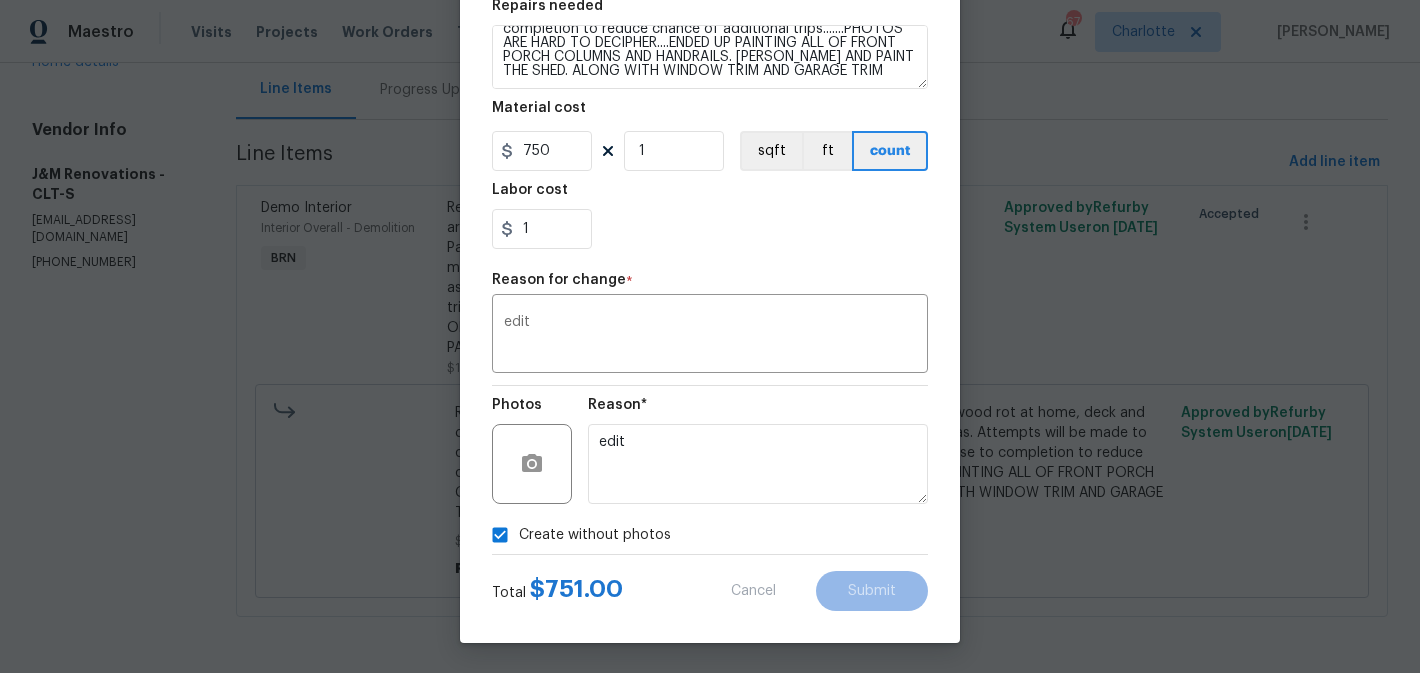 type on "0" 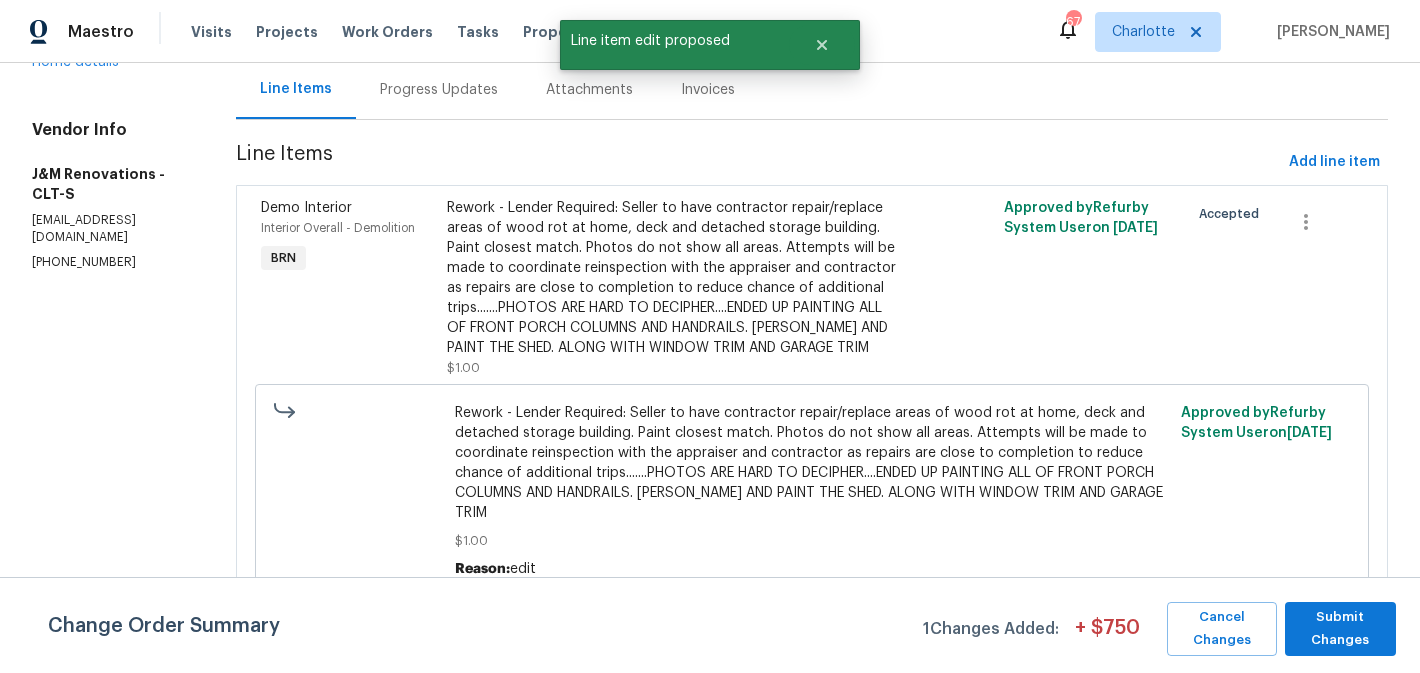 scroll, scrollTop: 0, scrollLeft: 0, axis: both 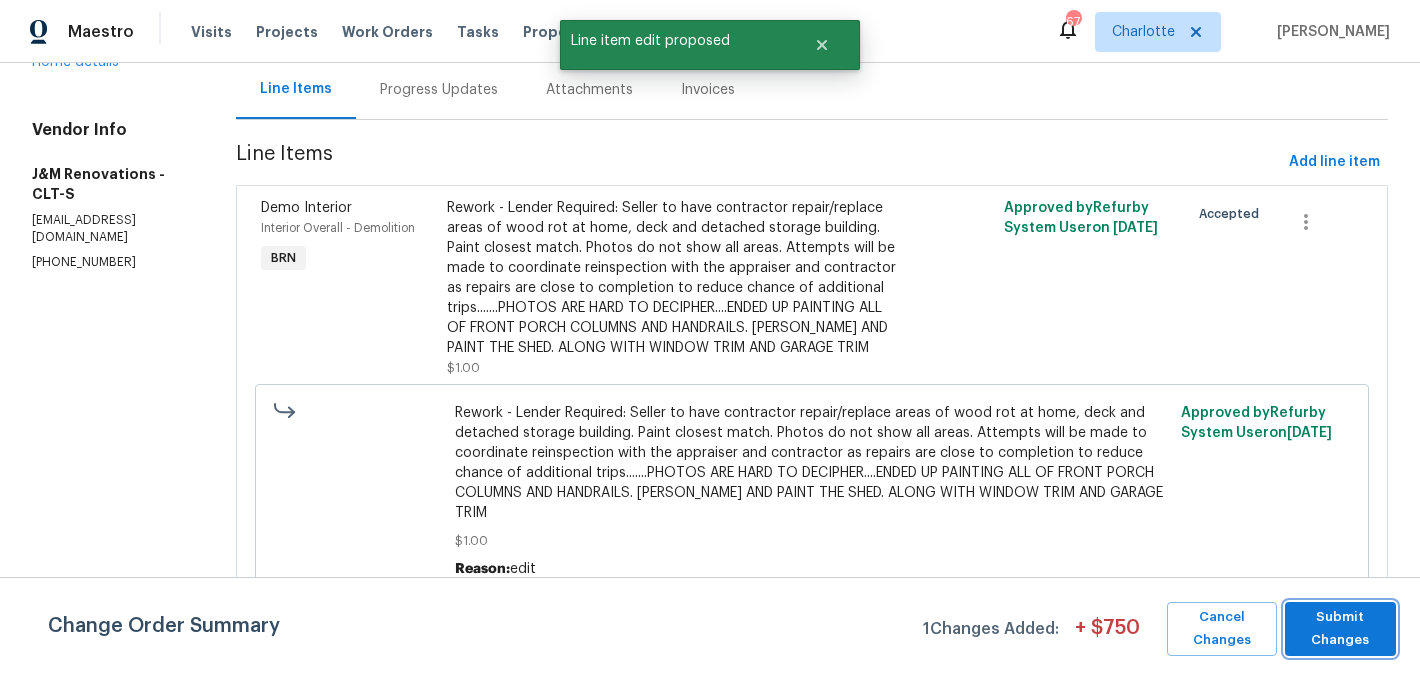 click on "Submit Changes" at bounding box center [1340, 629] 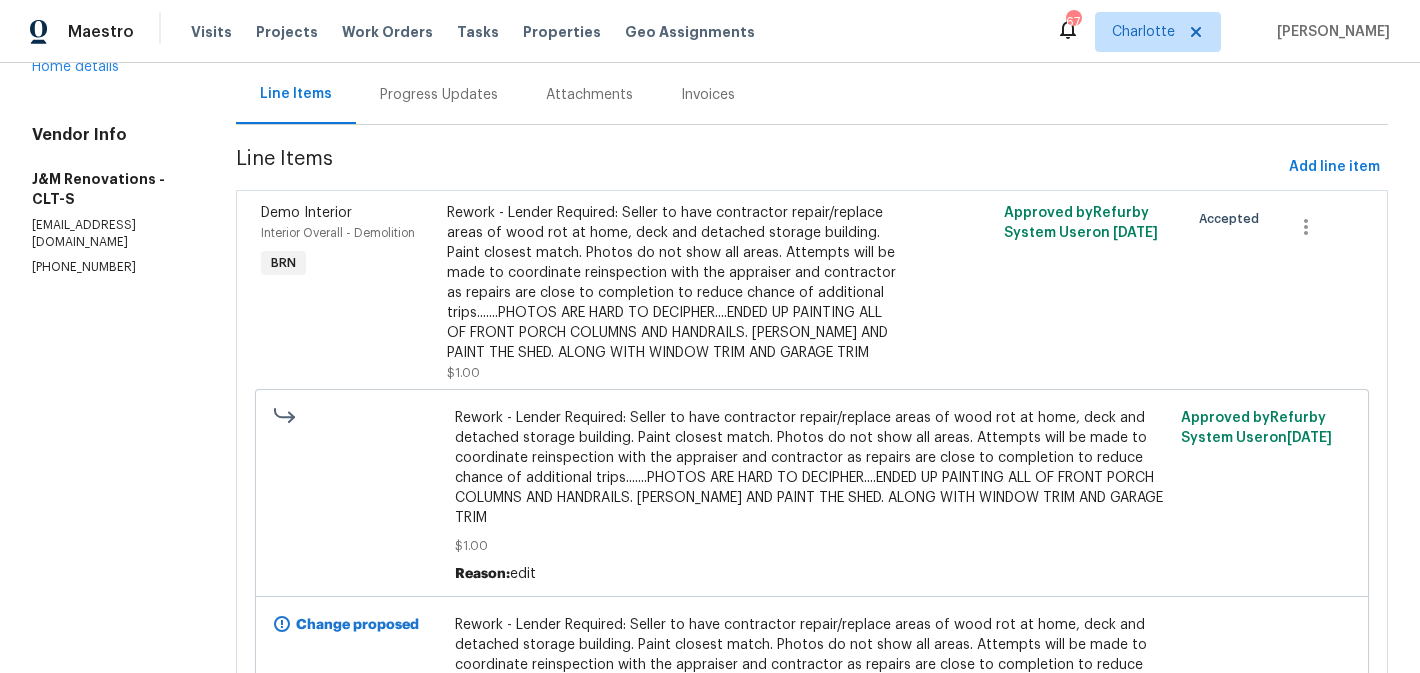 scroll, scrollTop: 0, scrollLeft: 0, axis: both 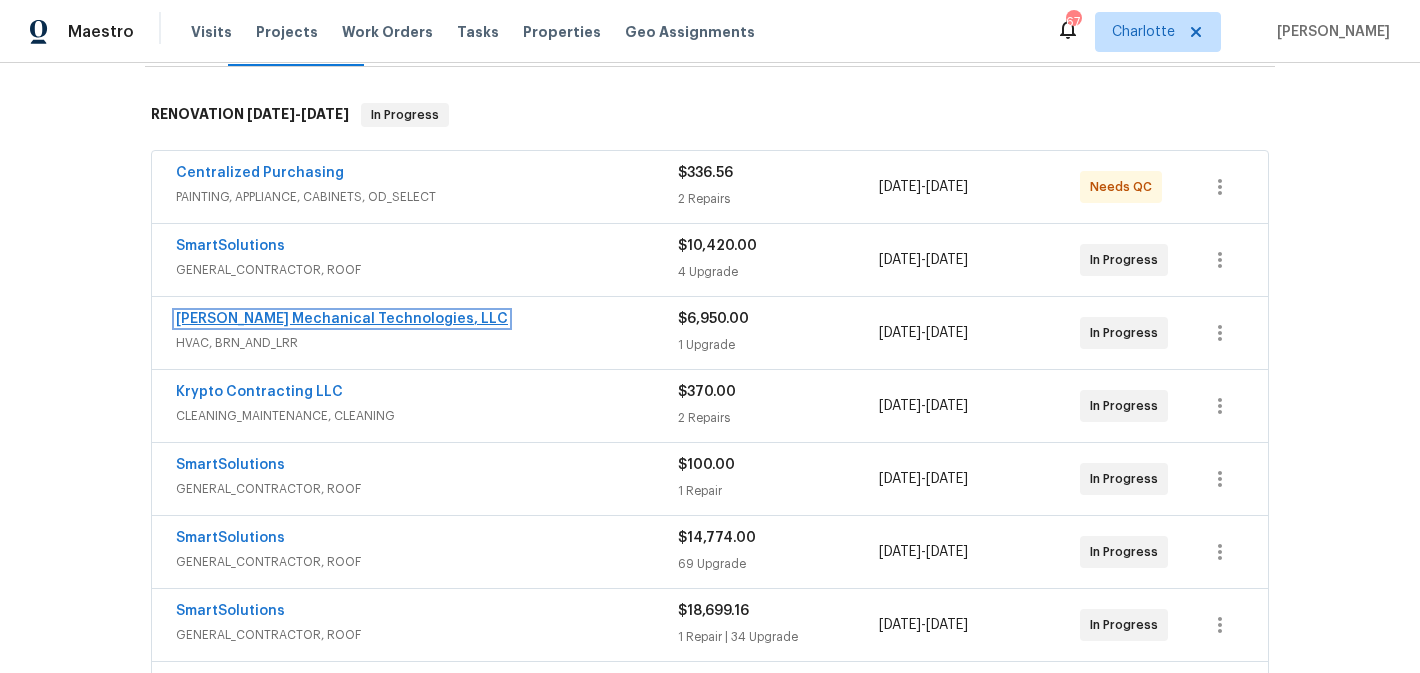click on "[PERSON_NAME] Mechanical Technologies, LLC" at bounding box center (342, 319) 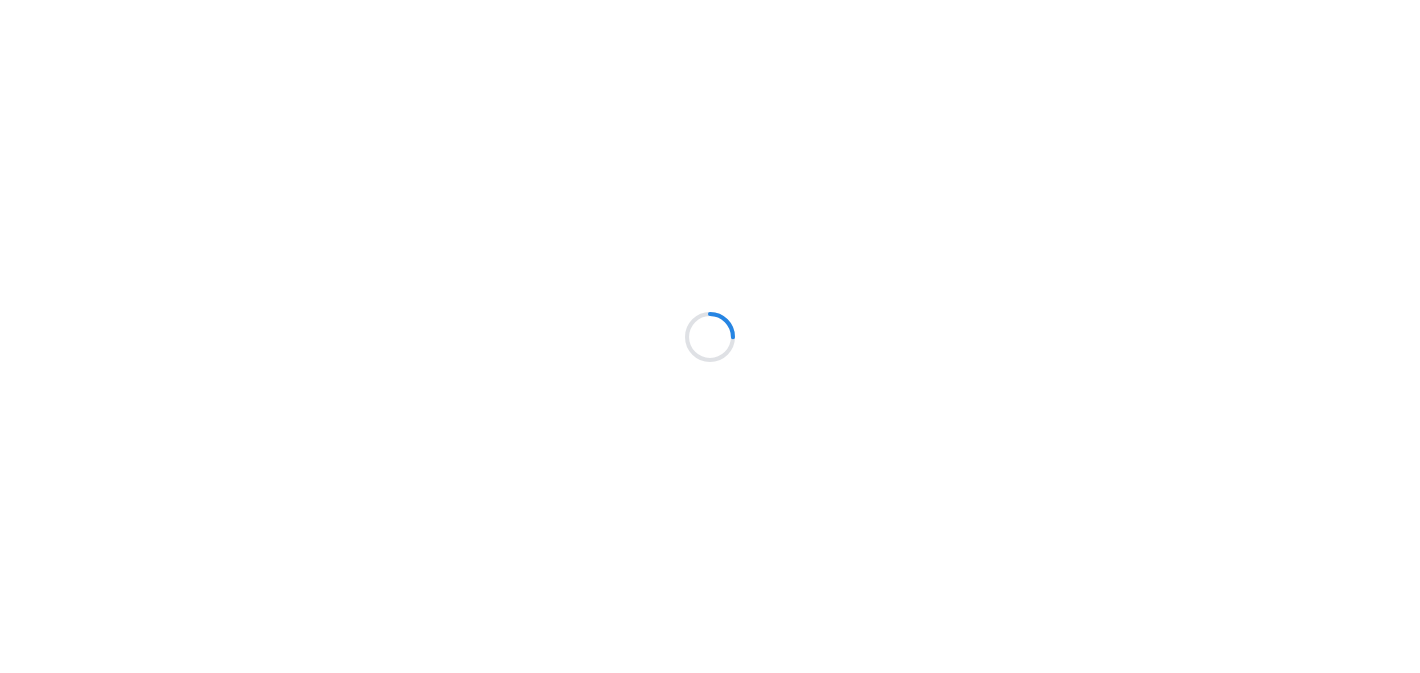 scroll, scrollTop: 0, scrollLeft: 0, axis: both 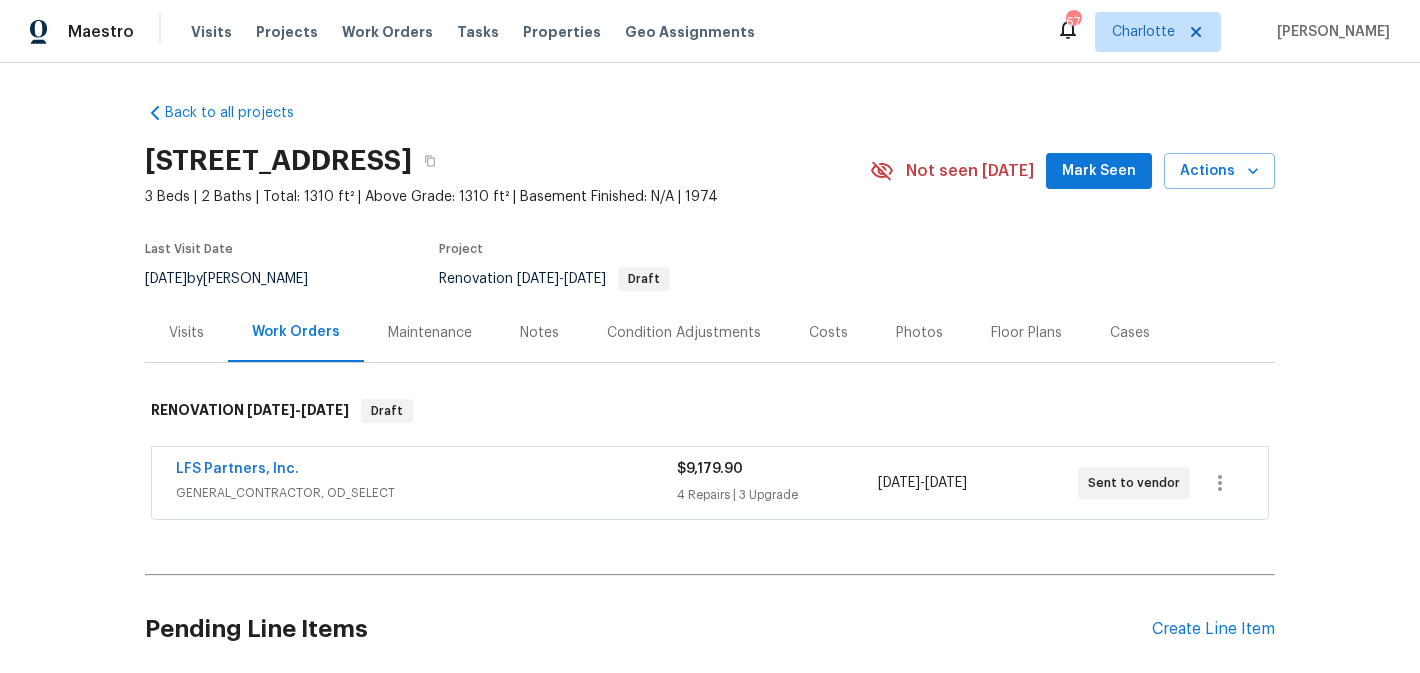 click on "Mark Seen" at bounding box center [1099, 171] 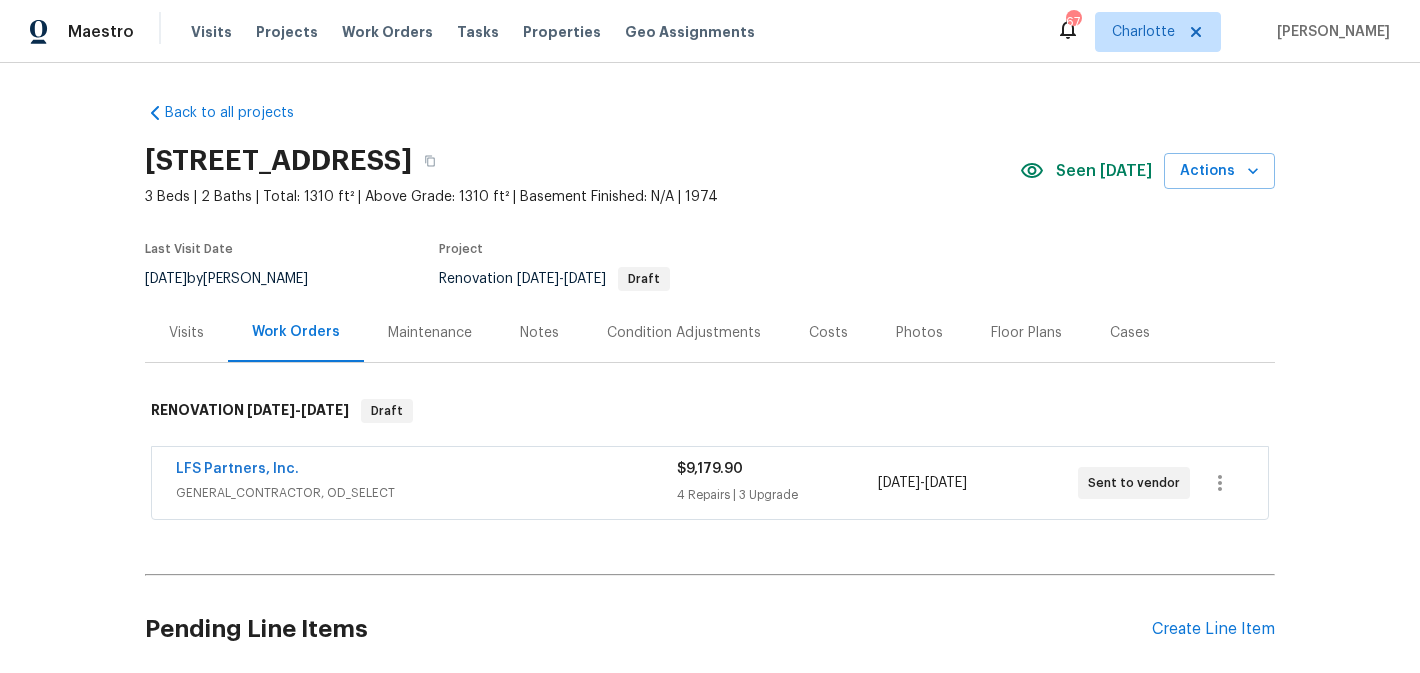 click on "LFS Partners, Inc." at bounding box center [237, 469] 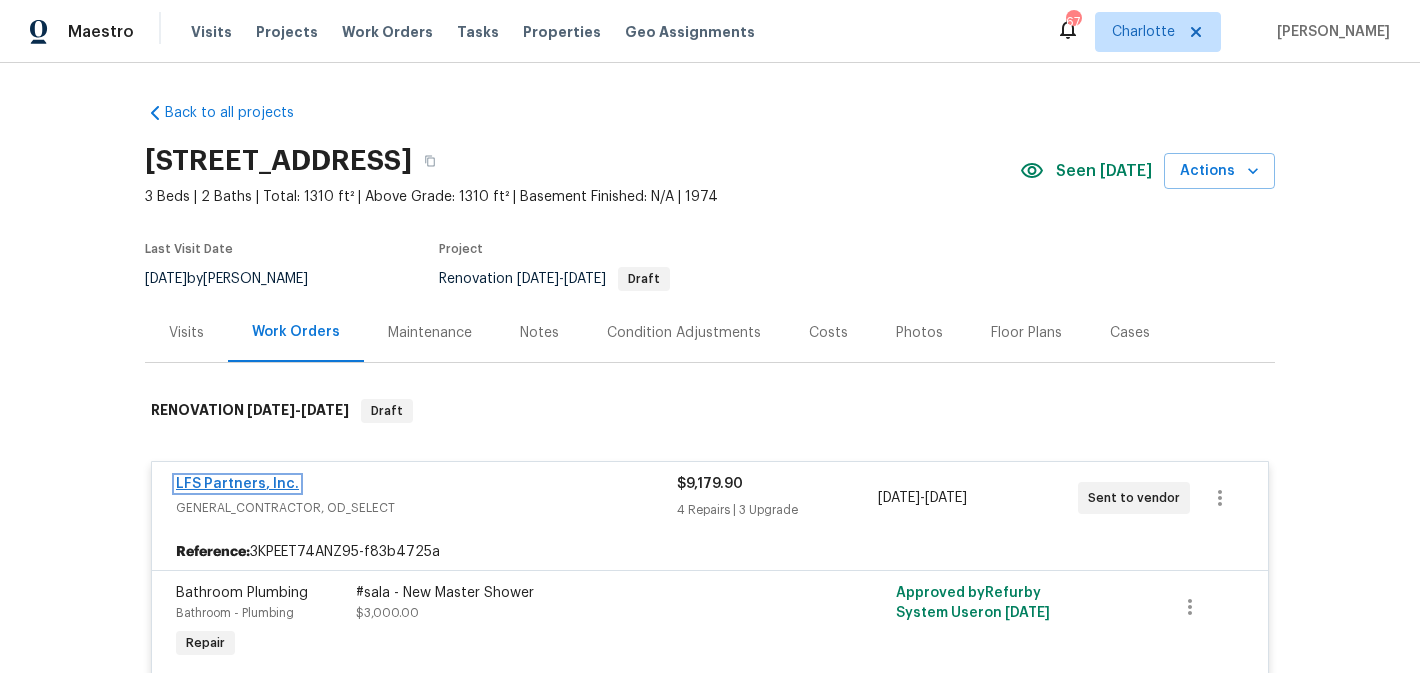 click on "LFS Partners, Inc." at bounding box center [237, 484] 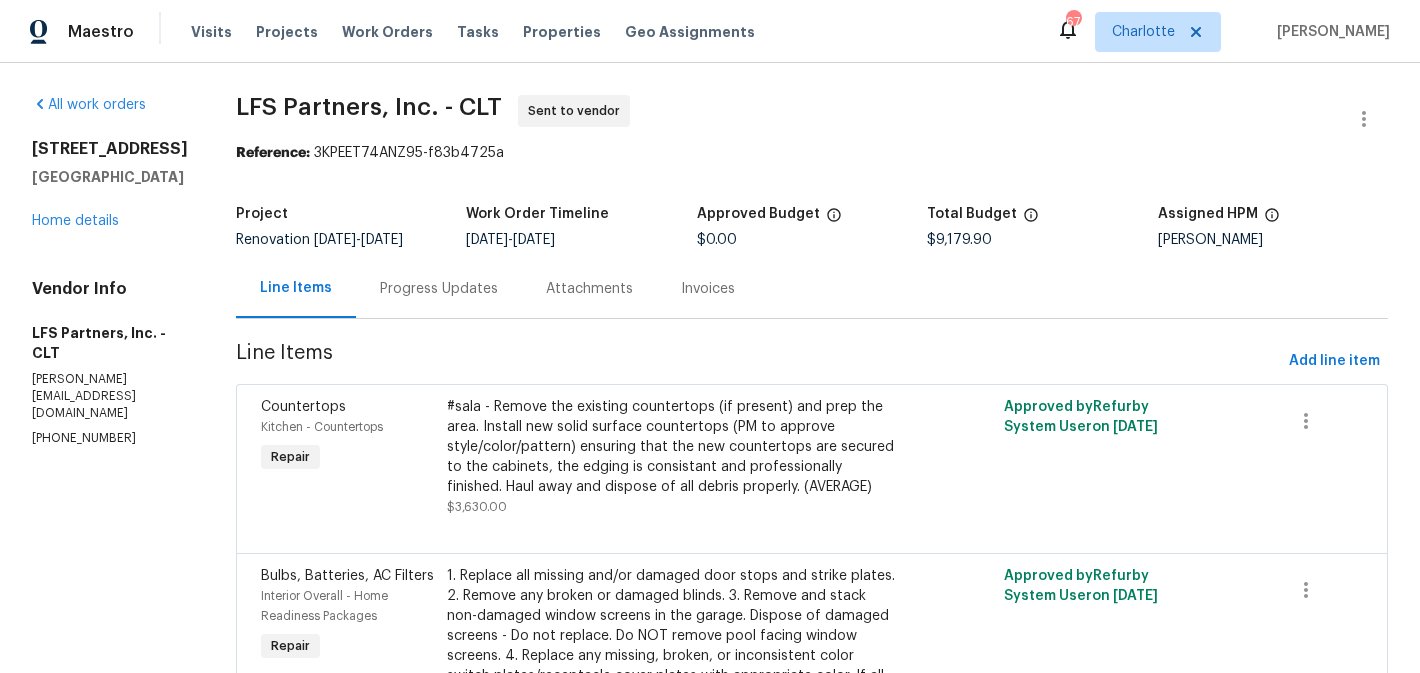click on "Progress Updates" at bounding box center [439, 289] 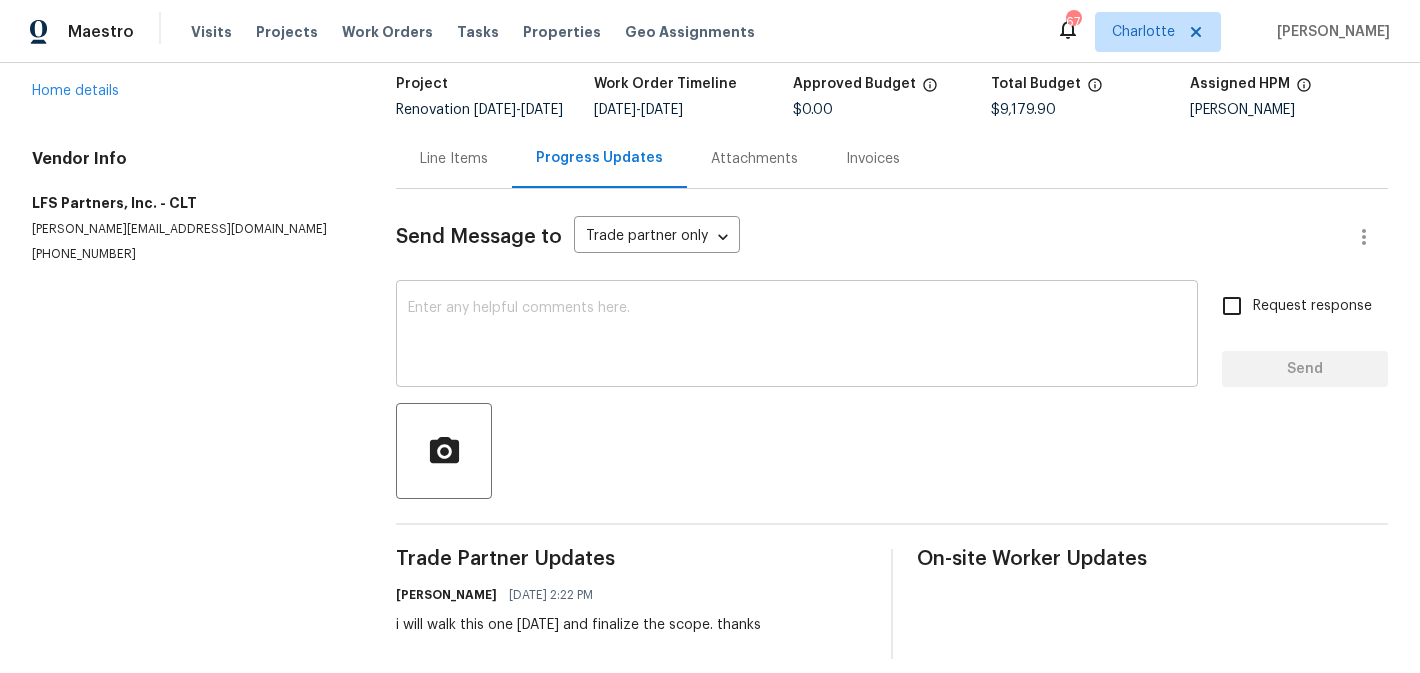 scroll, scrollTop: 162, scrollLeft: 0, axis: vertical 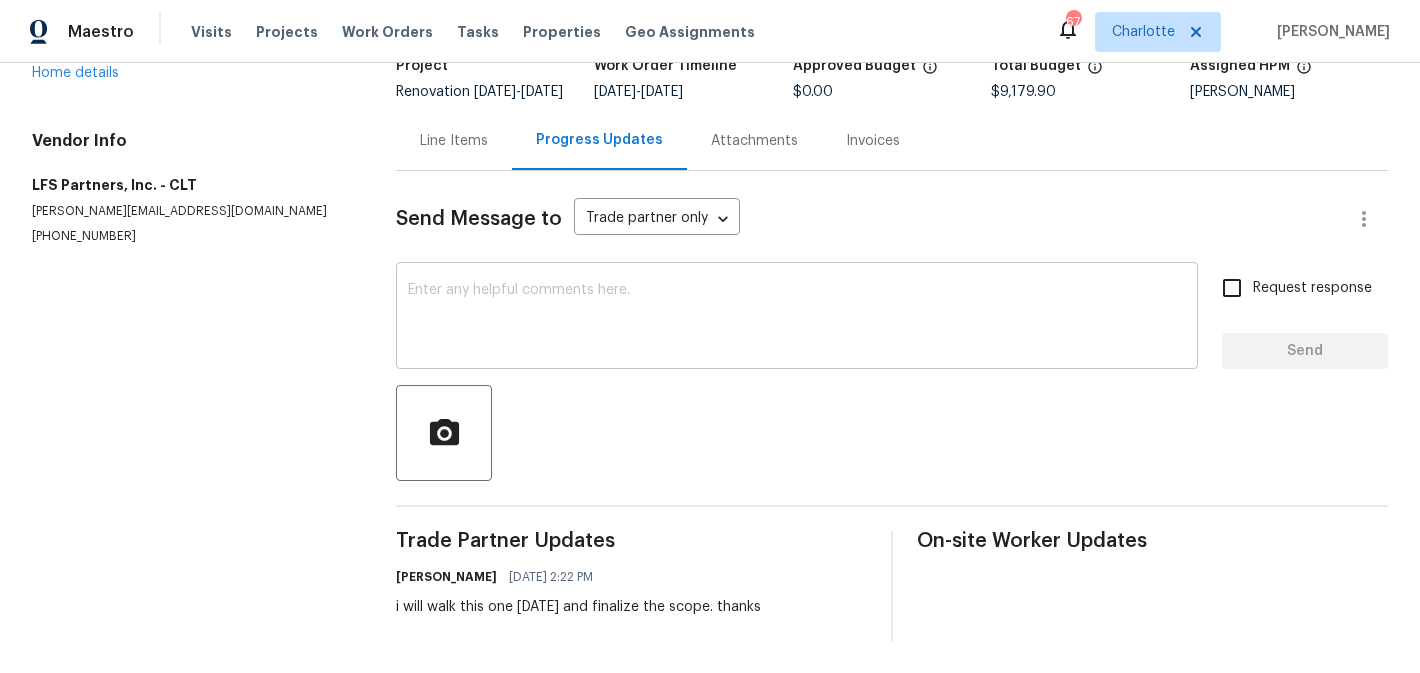 click at bounding box center (797, 318) 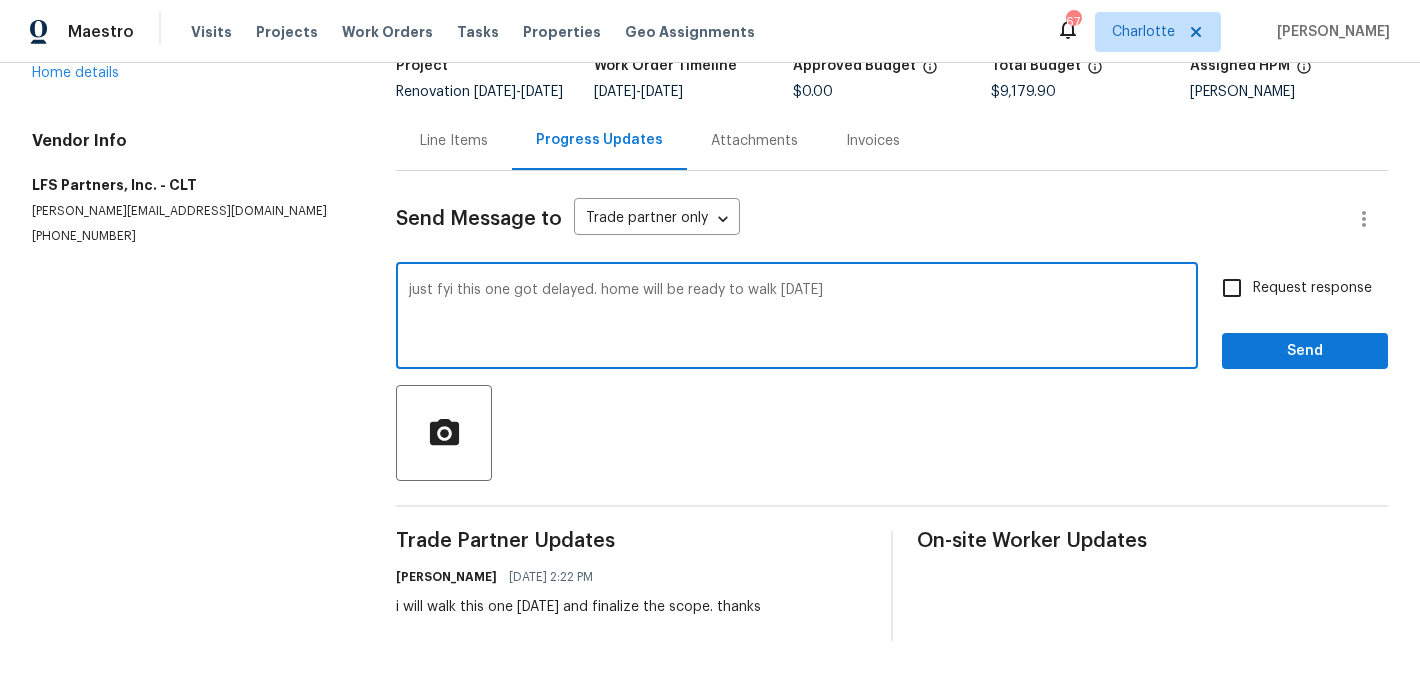 type on "just fyi this one got delayed. home will be ready to walk [DATE]" 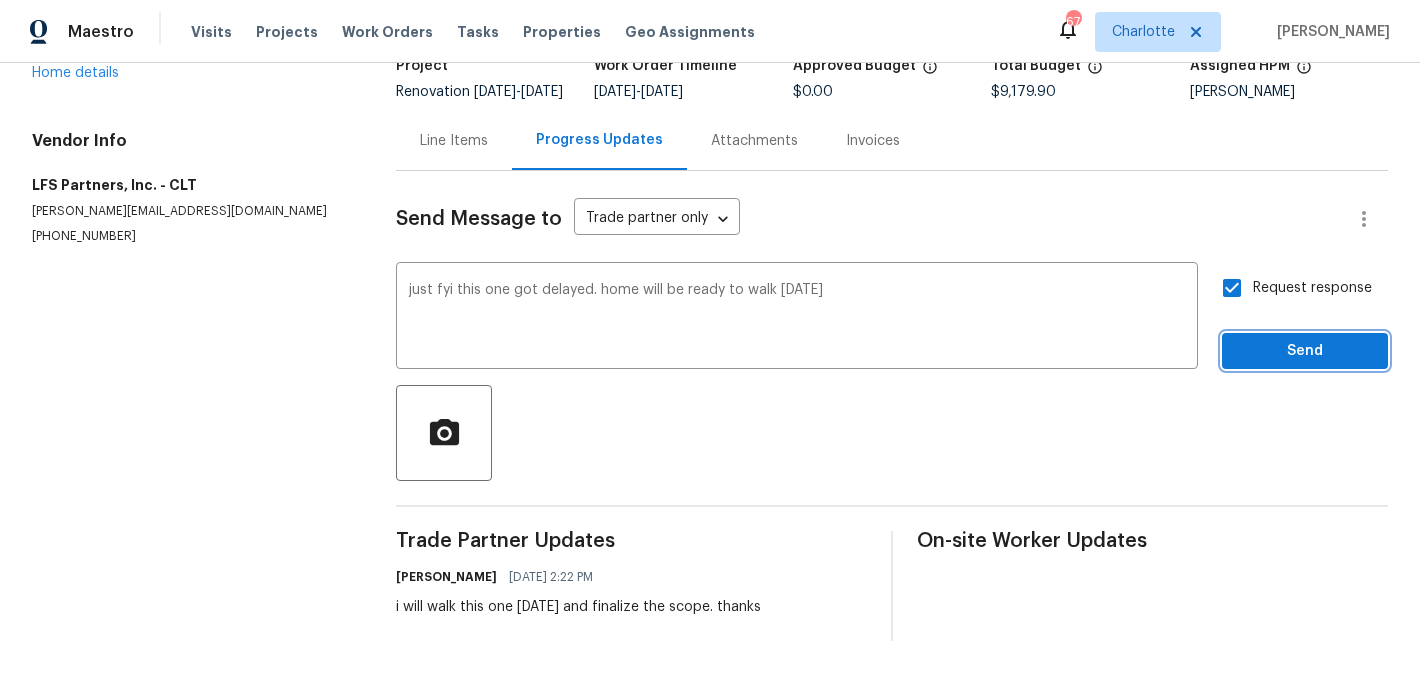 click on "Send" at bounding box center (1305, 351) 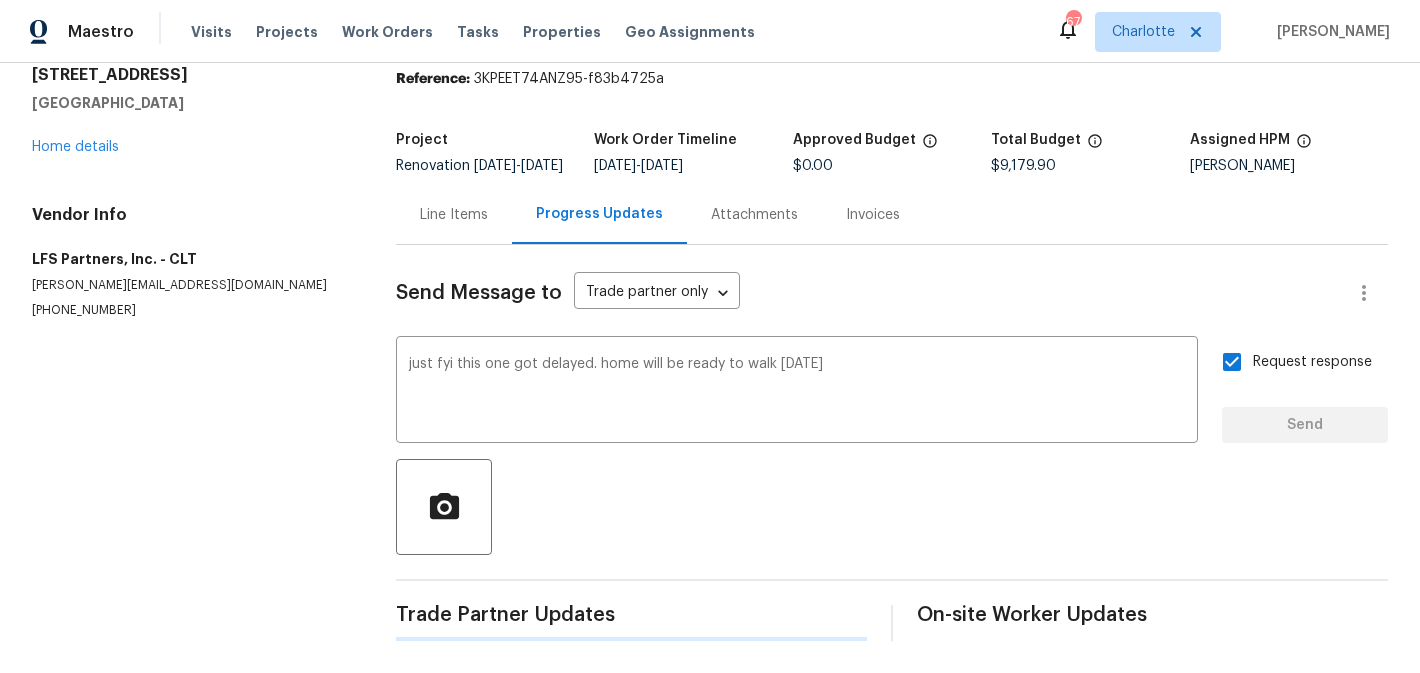 type 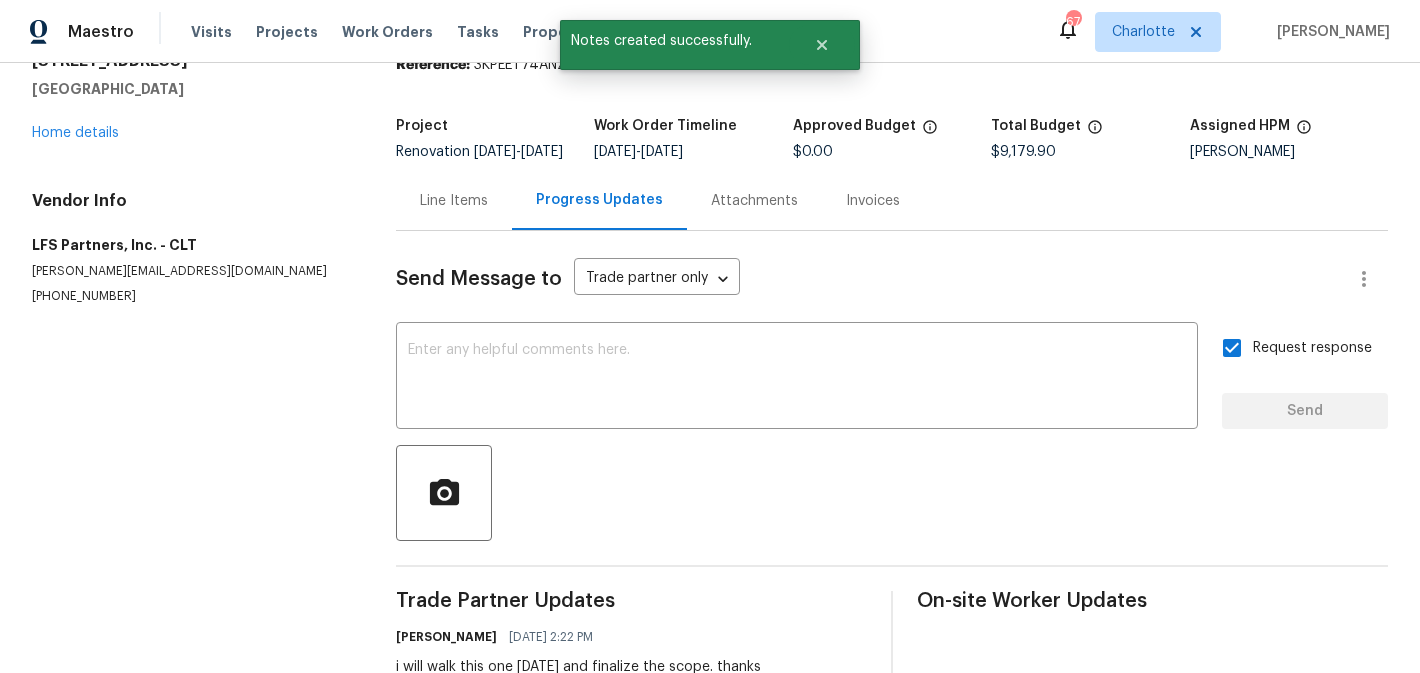 scroll, scrollTop: 162, scrollLeft: 0, axis: vertical 